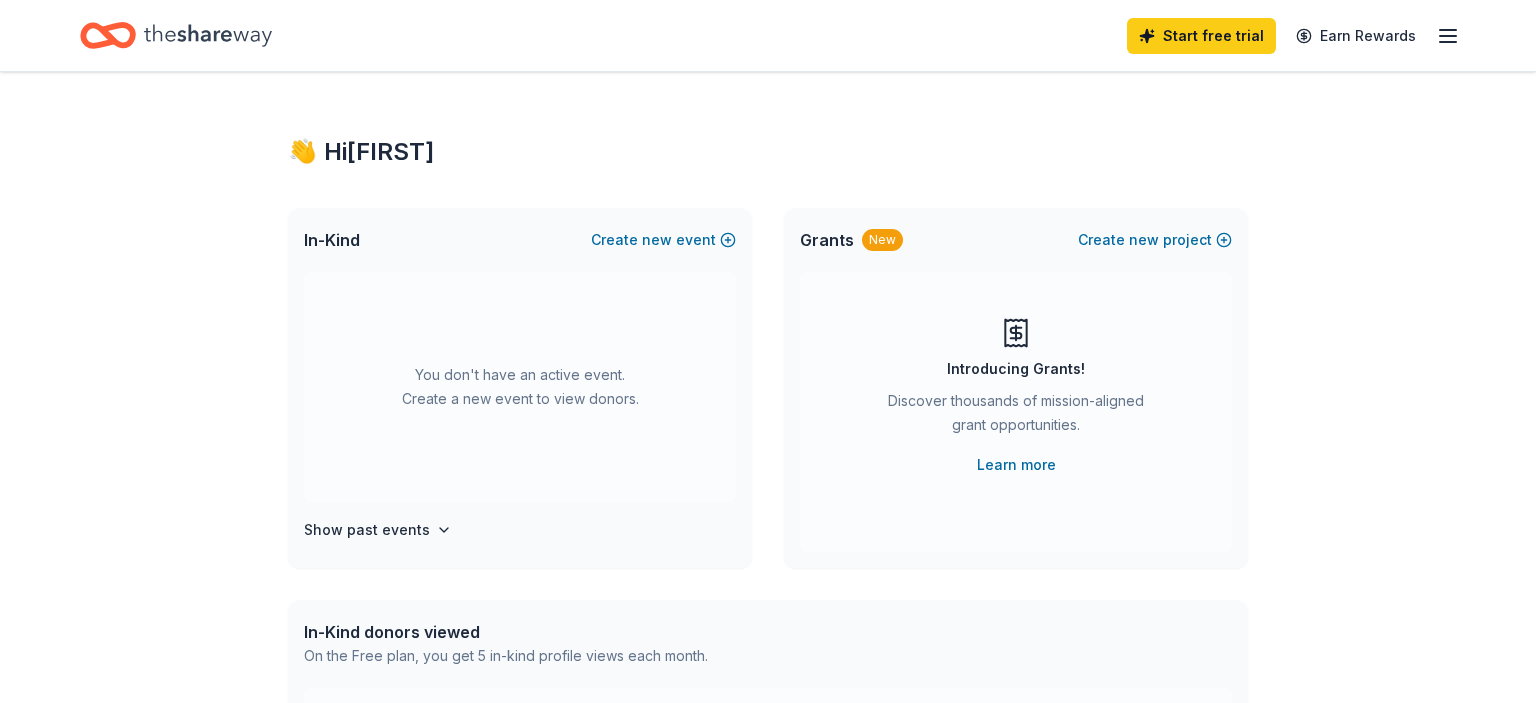 scroll, scrollTop: 0, scrollLeft: 0, axis: both 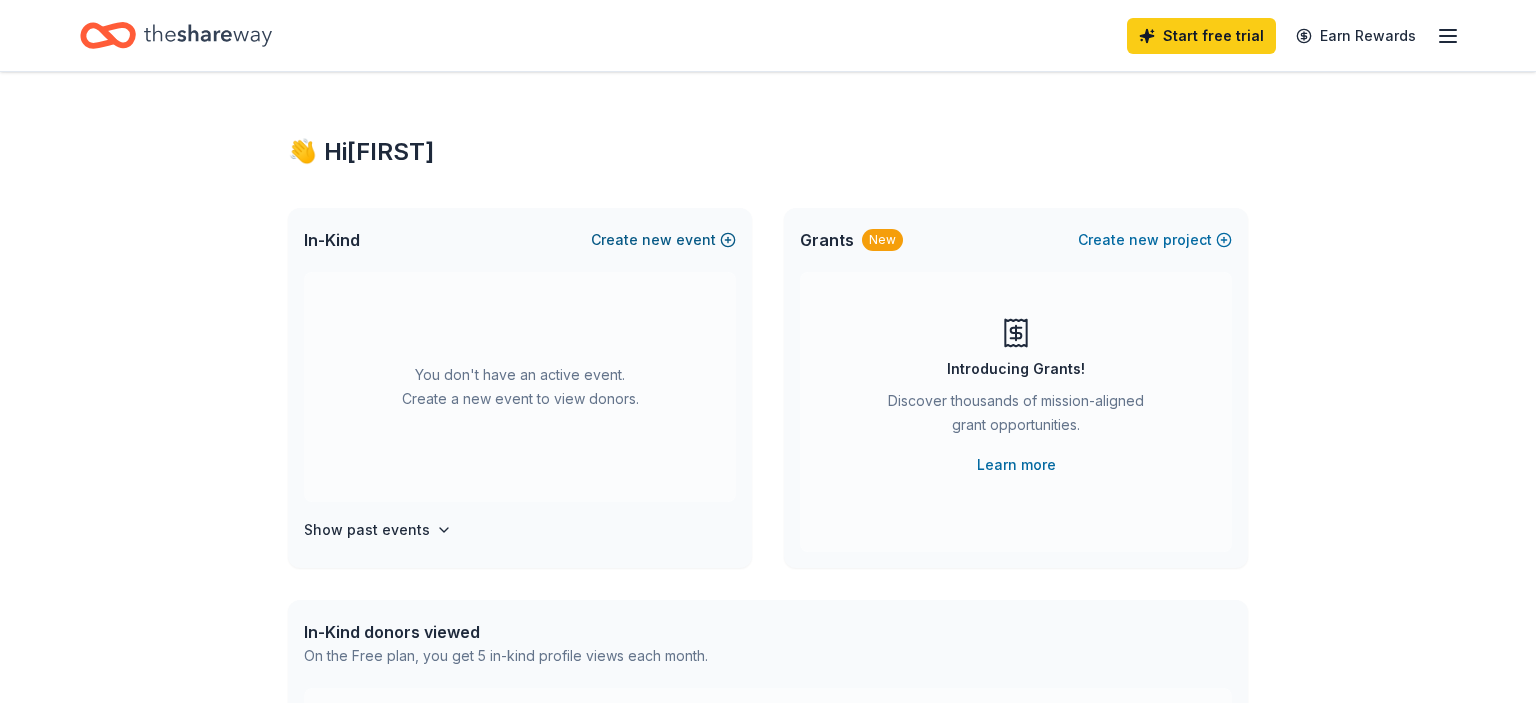 click on "Create  new  event" at bounding box center [663, 240] 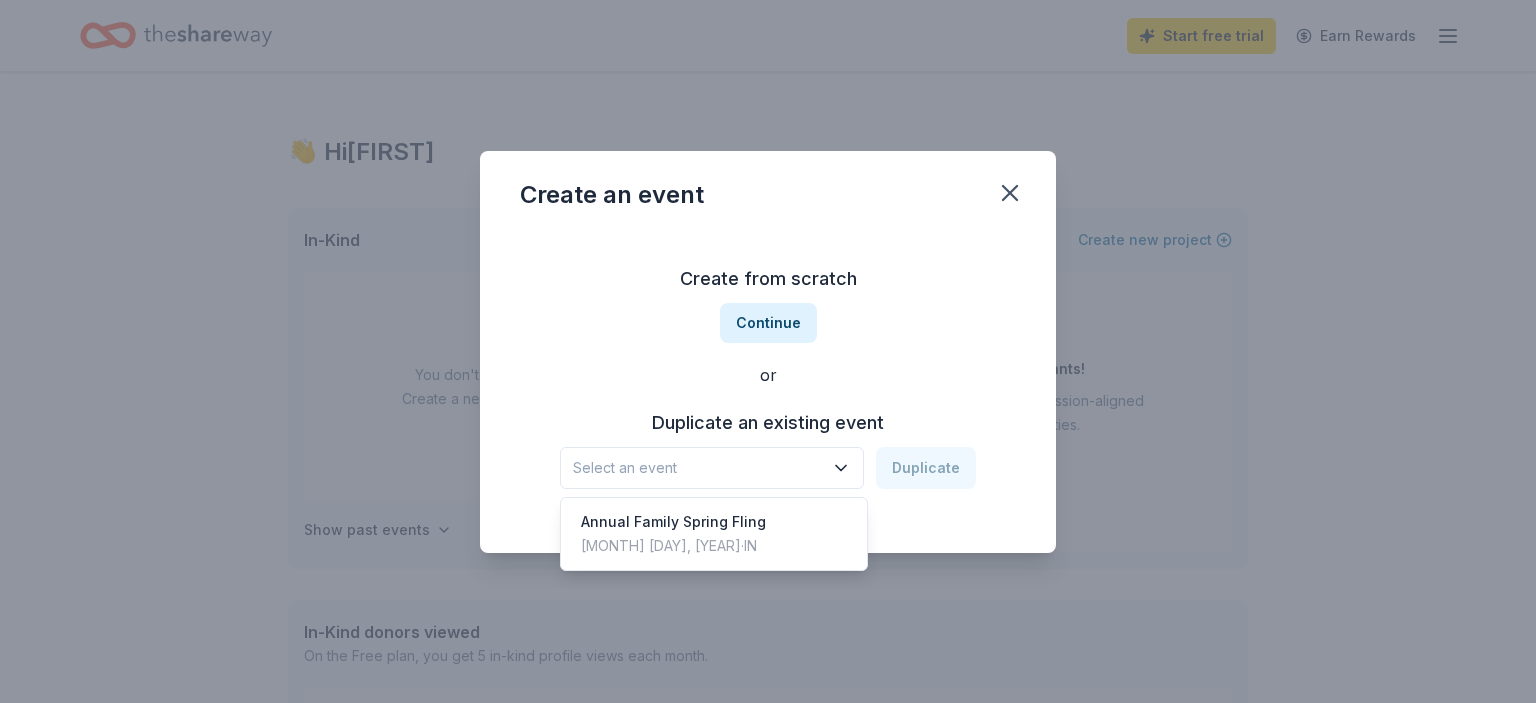 click on "Select an event" at bounding box center [698, 468] 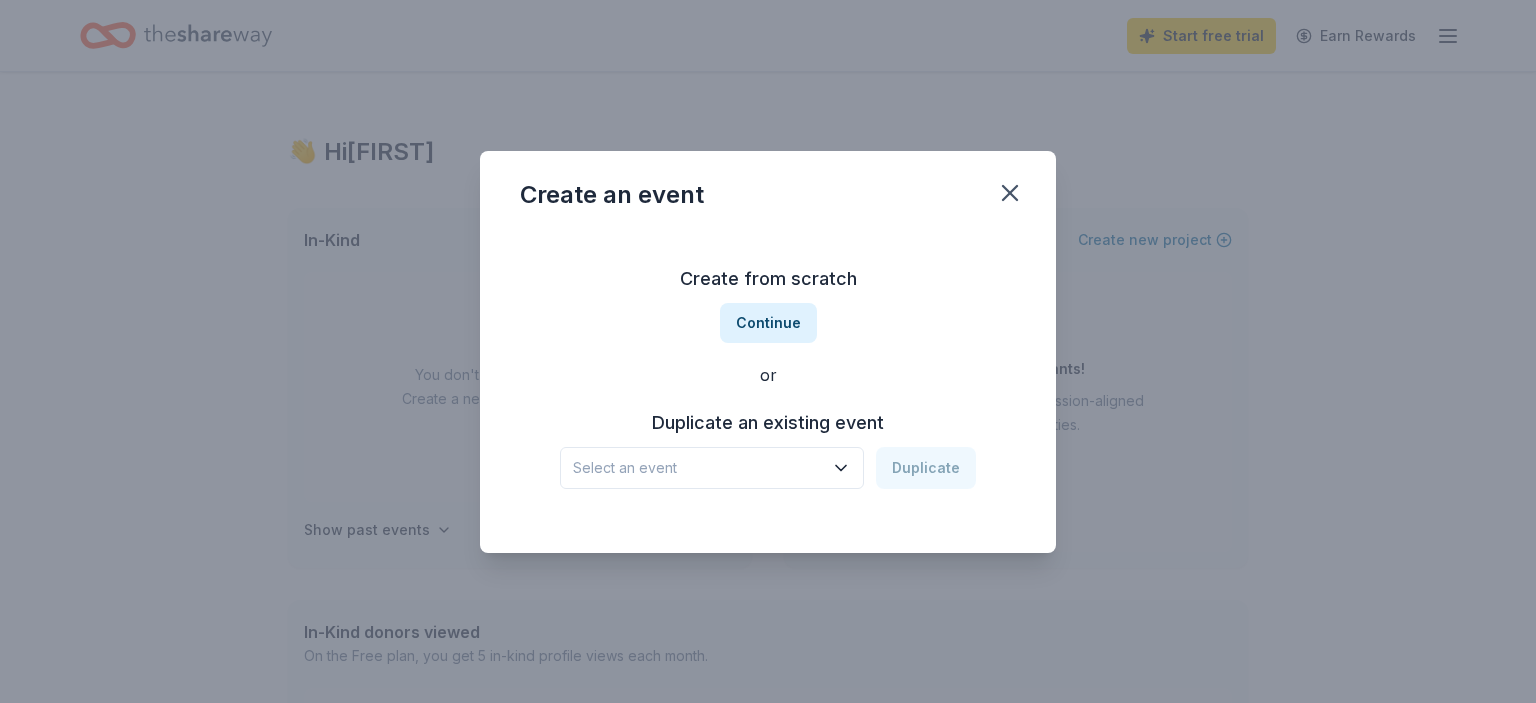 click on "Select an event" at bounding box center [698, 468] 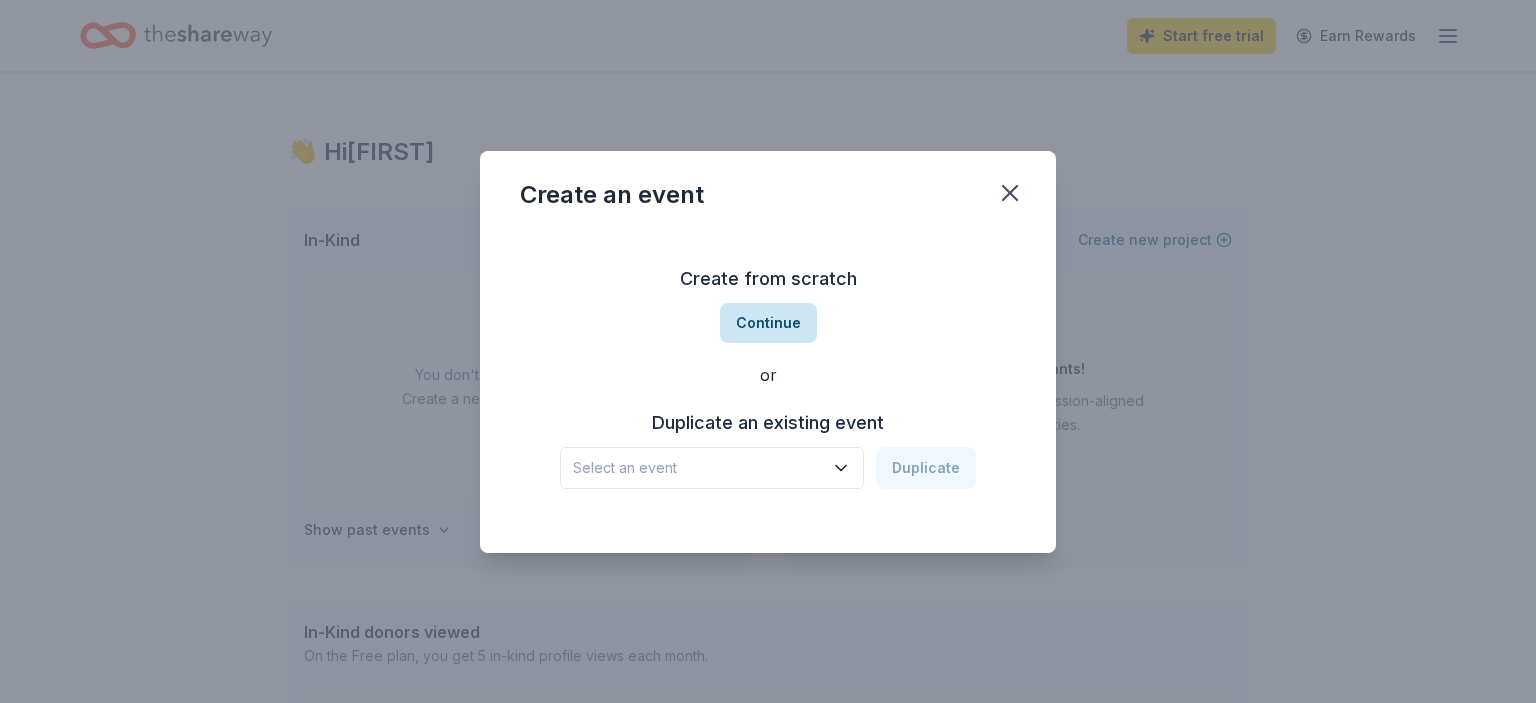 click on "Continue" at bounding box center (768, 323) 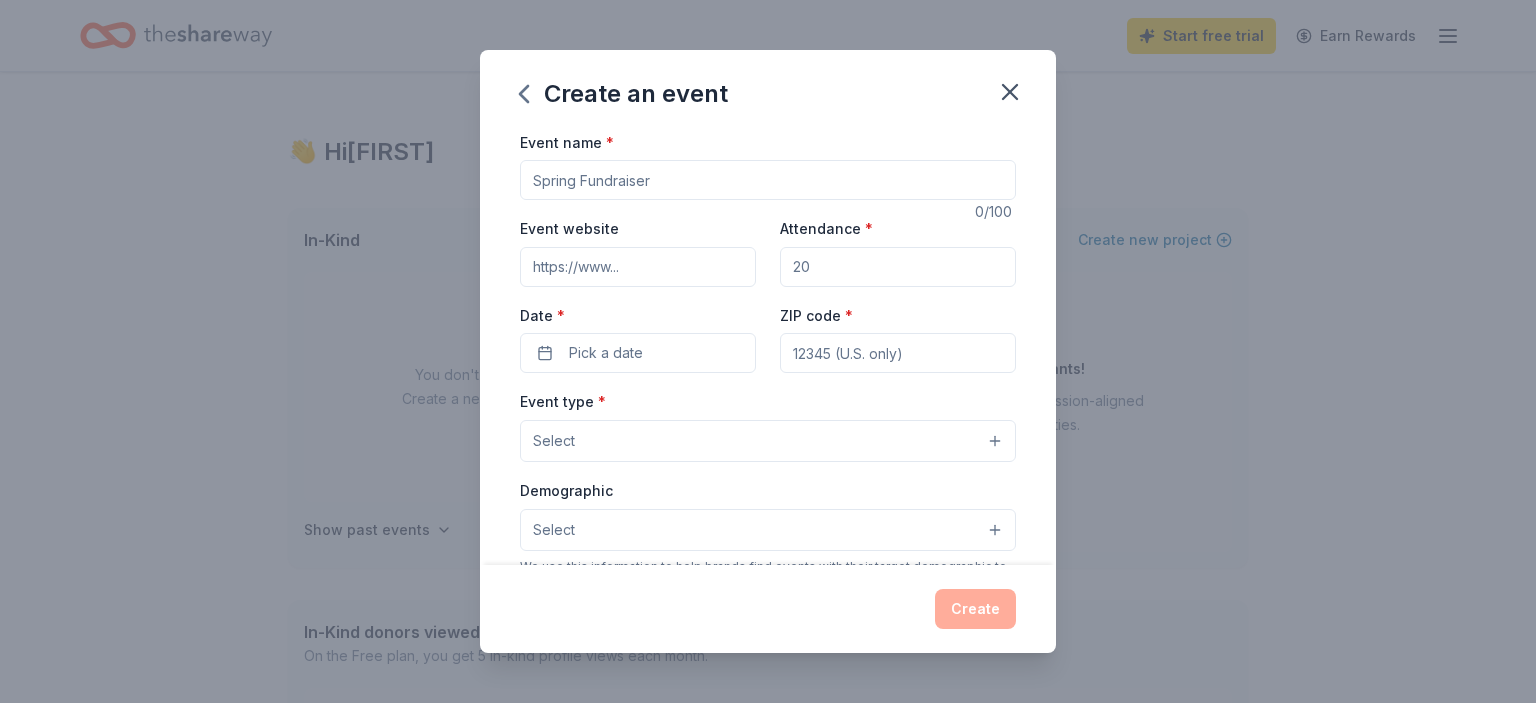 click on "Event name *" at bounding box center [768, 180] 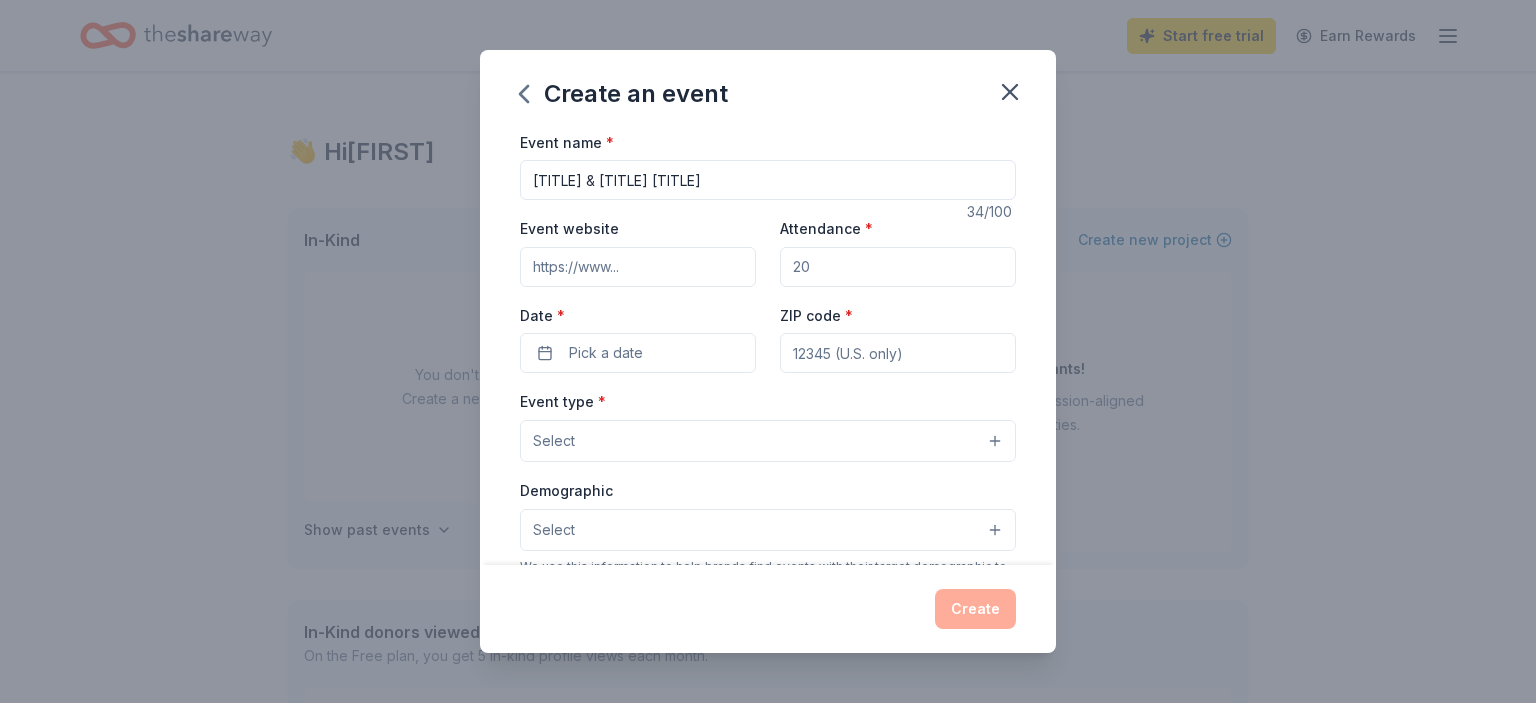 type on "[TITLE] & [TITLE] [TITLE]" 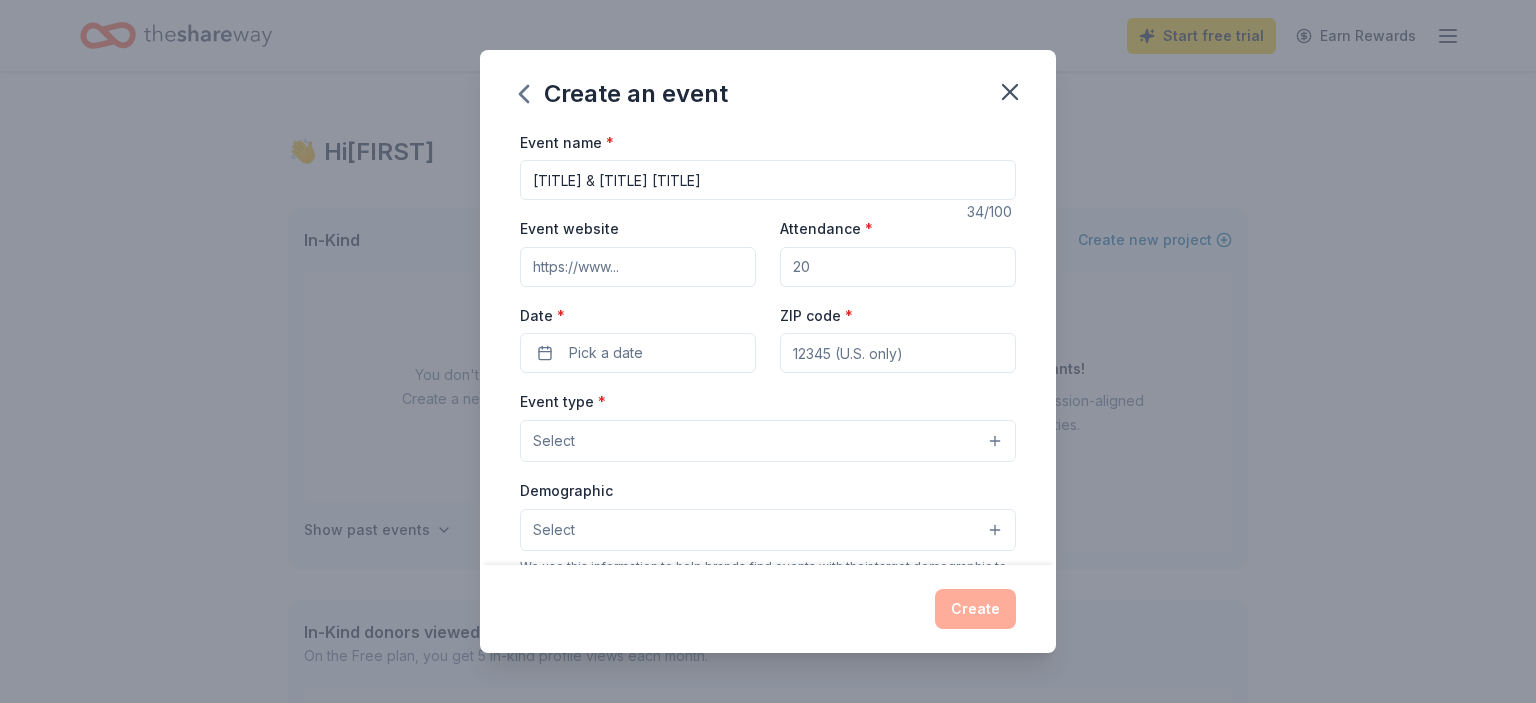 click on "Attendance *" at bounding box center [898, 267] 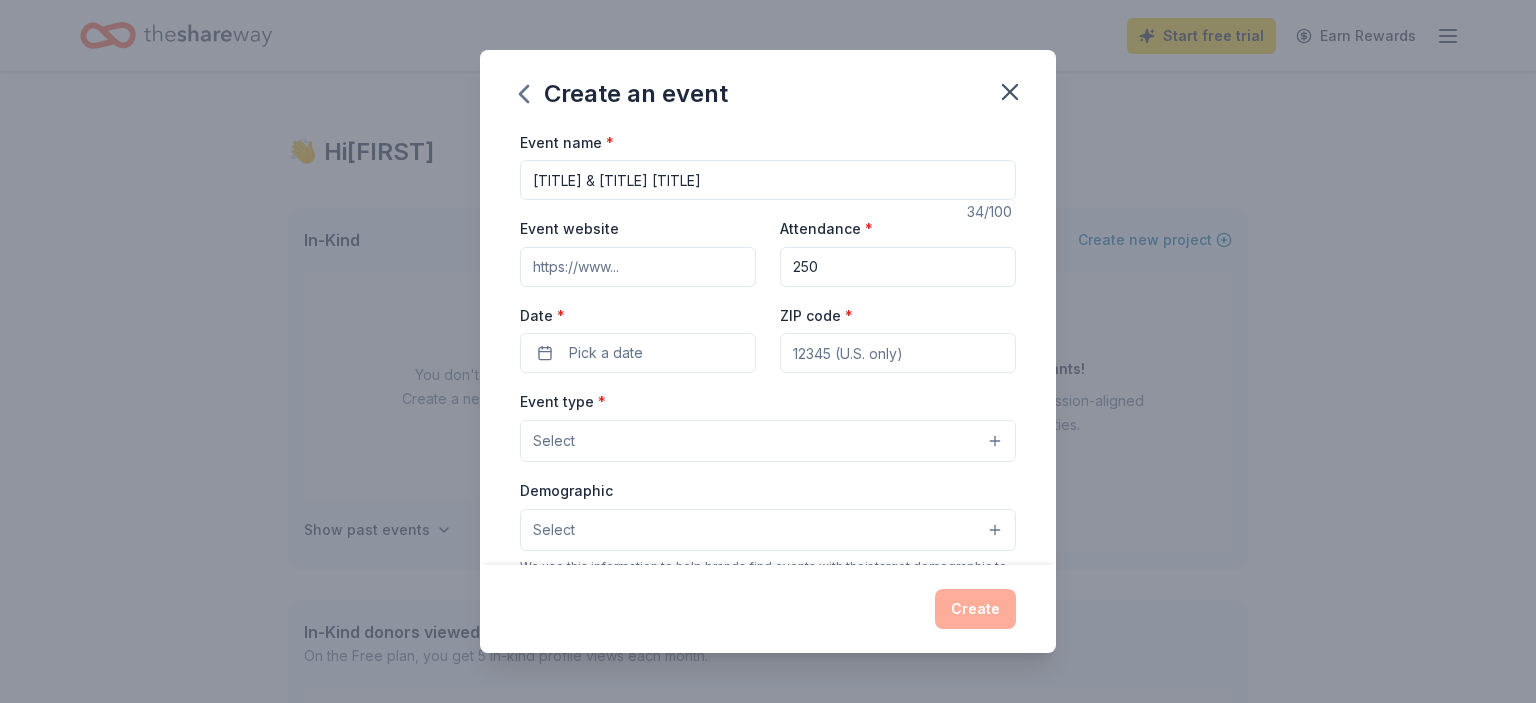 type on "250" 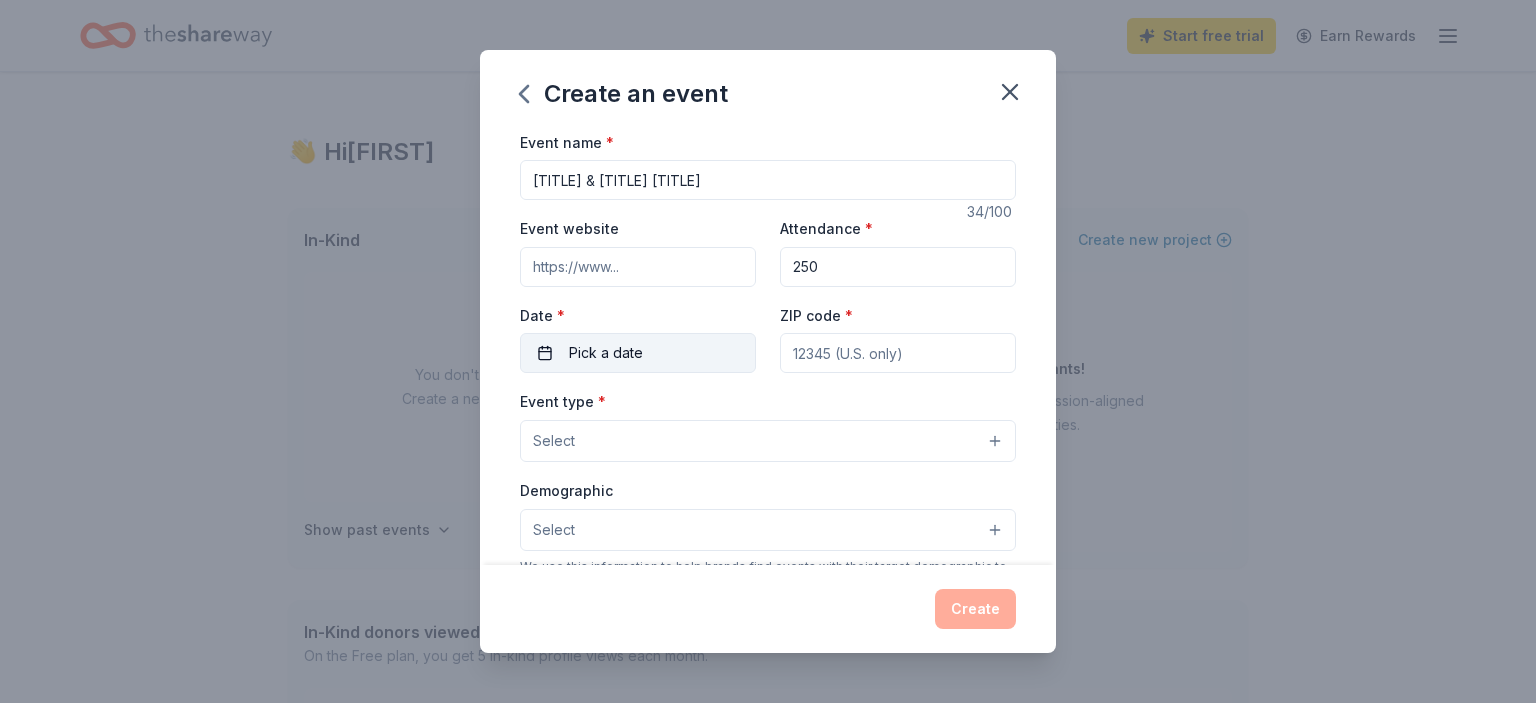 click on "Pick a date" at bounding box center (606, 353) 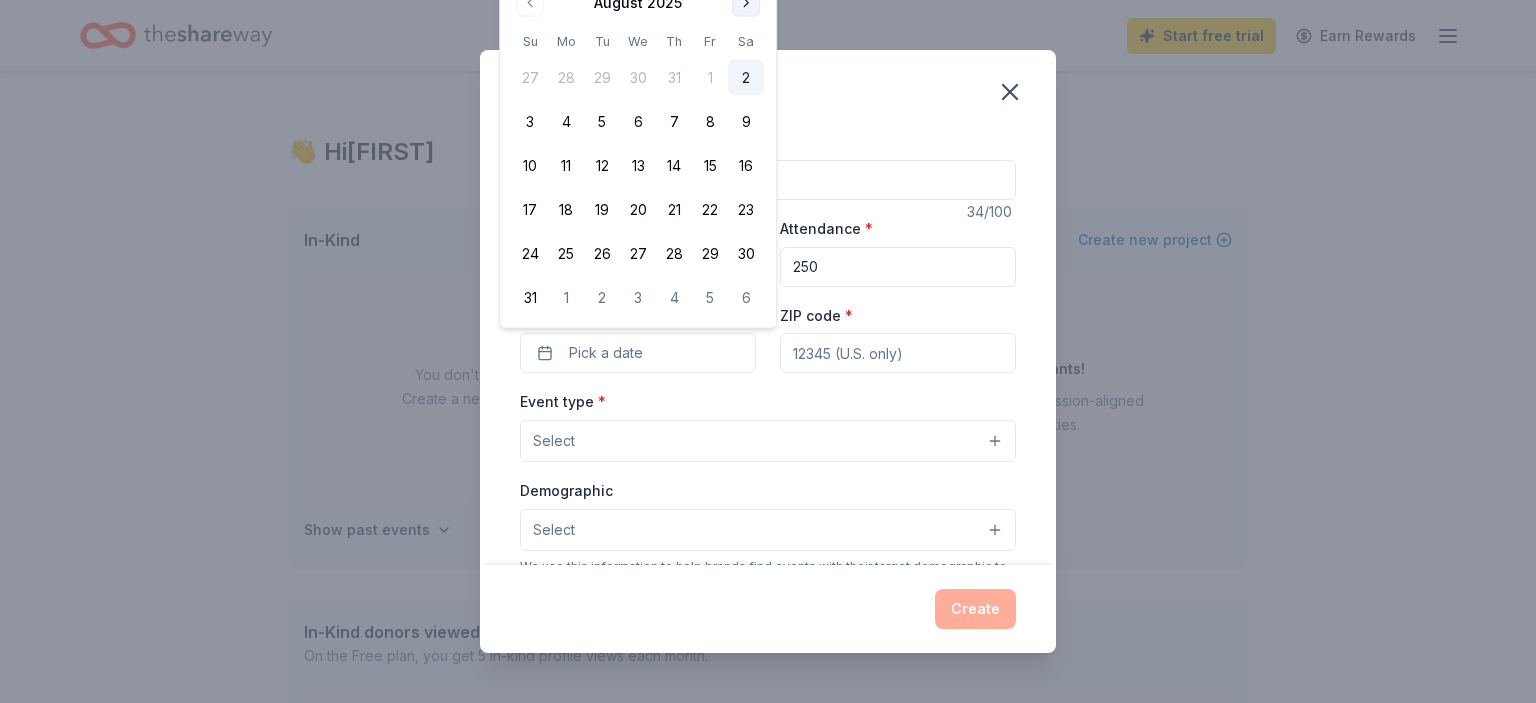 click at bounding box center (746, 3) 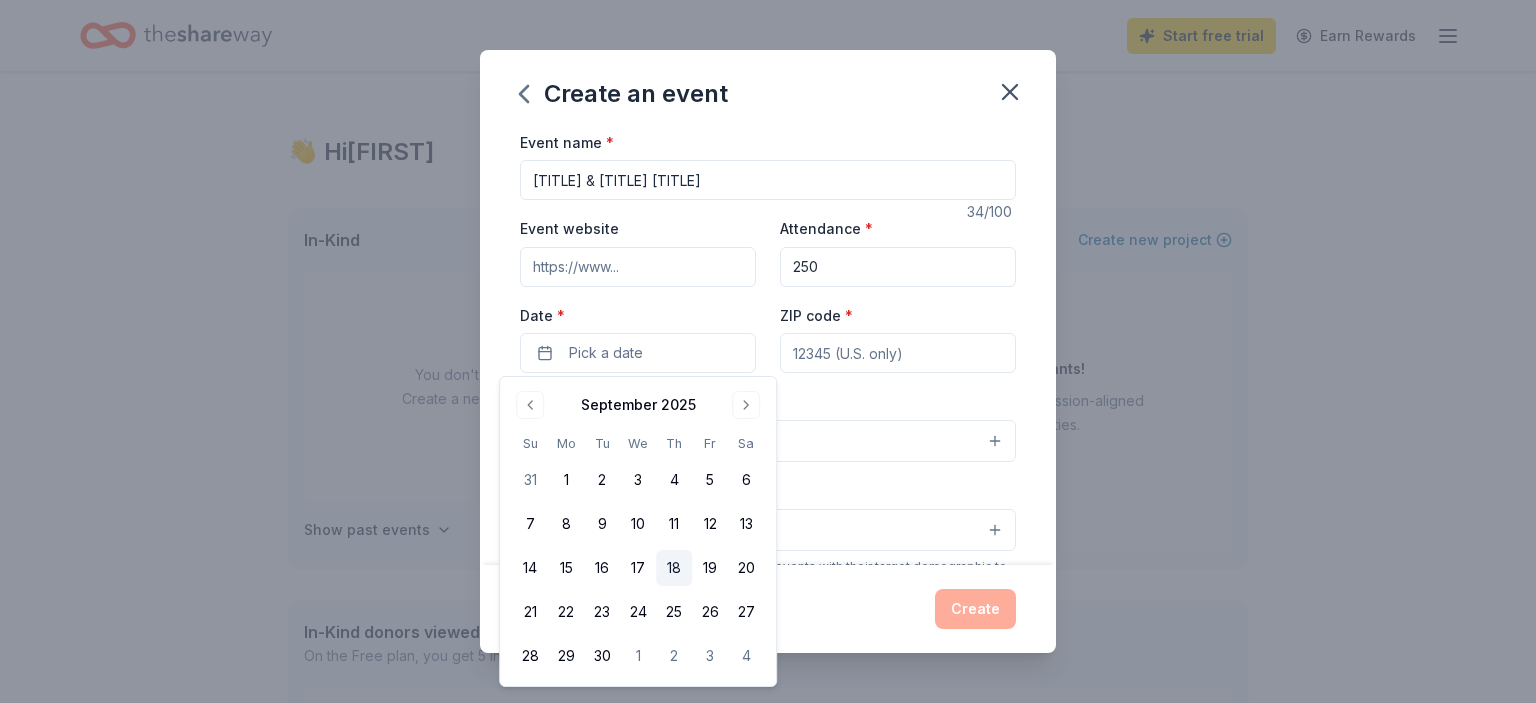 click on "18" at bounding box center (674, 568) 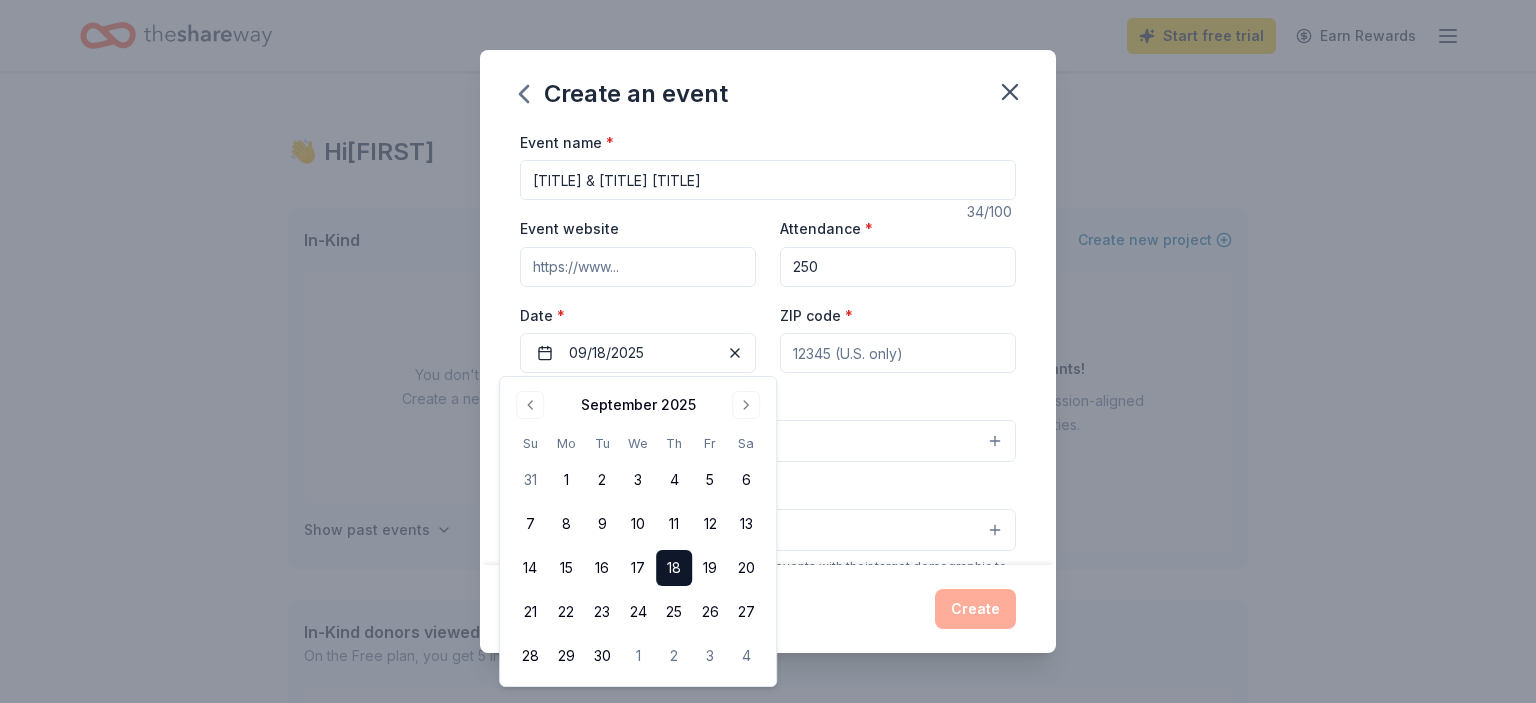click on "ZIP code *" at bounding box center (898, 353) 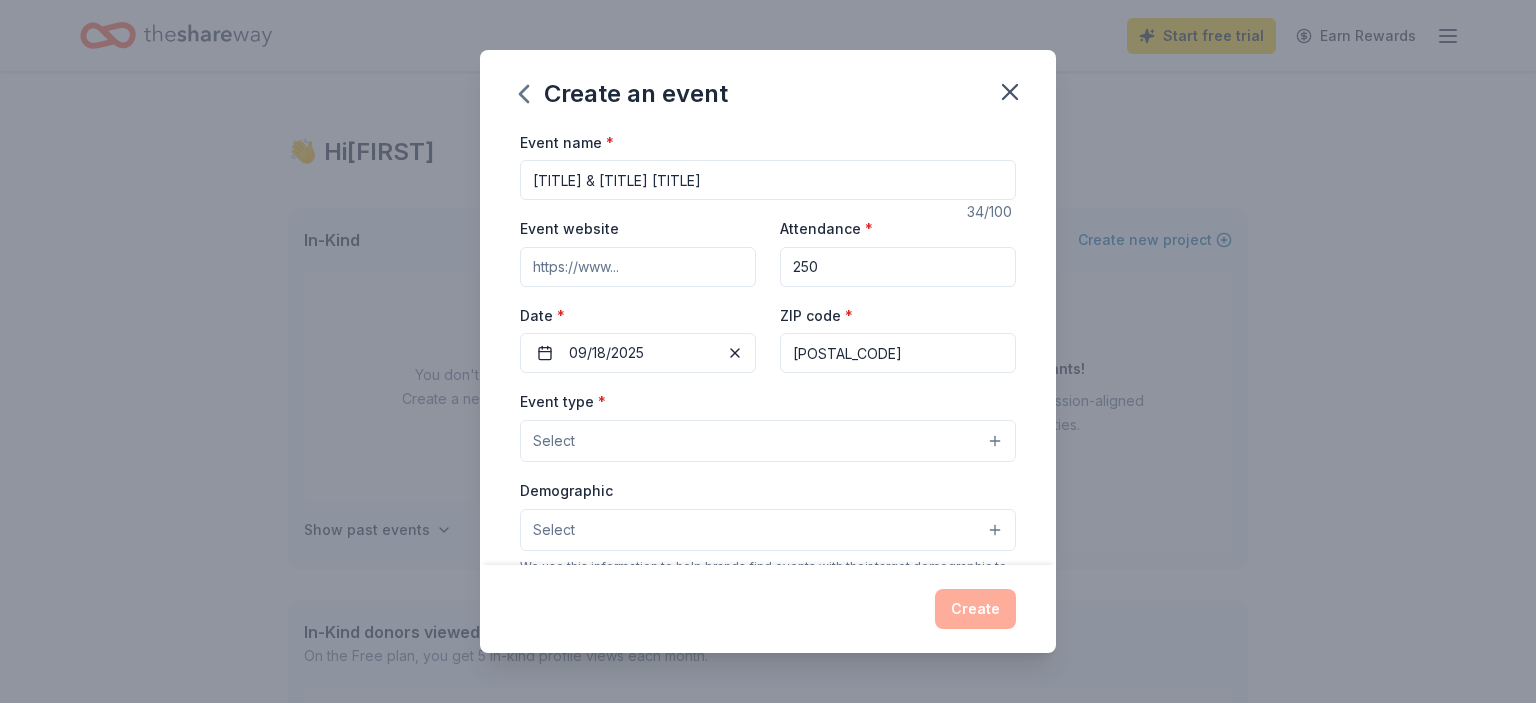 type on "[POSTAL_CODE]" 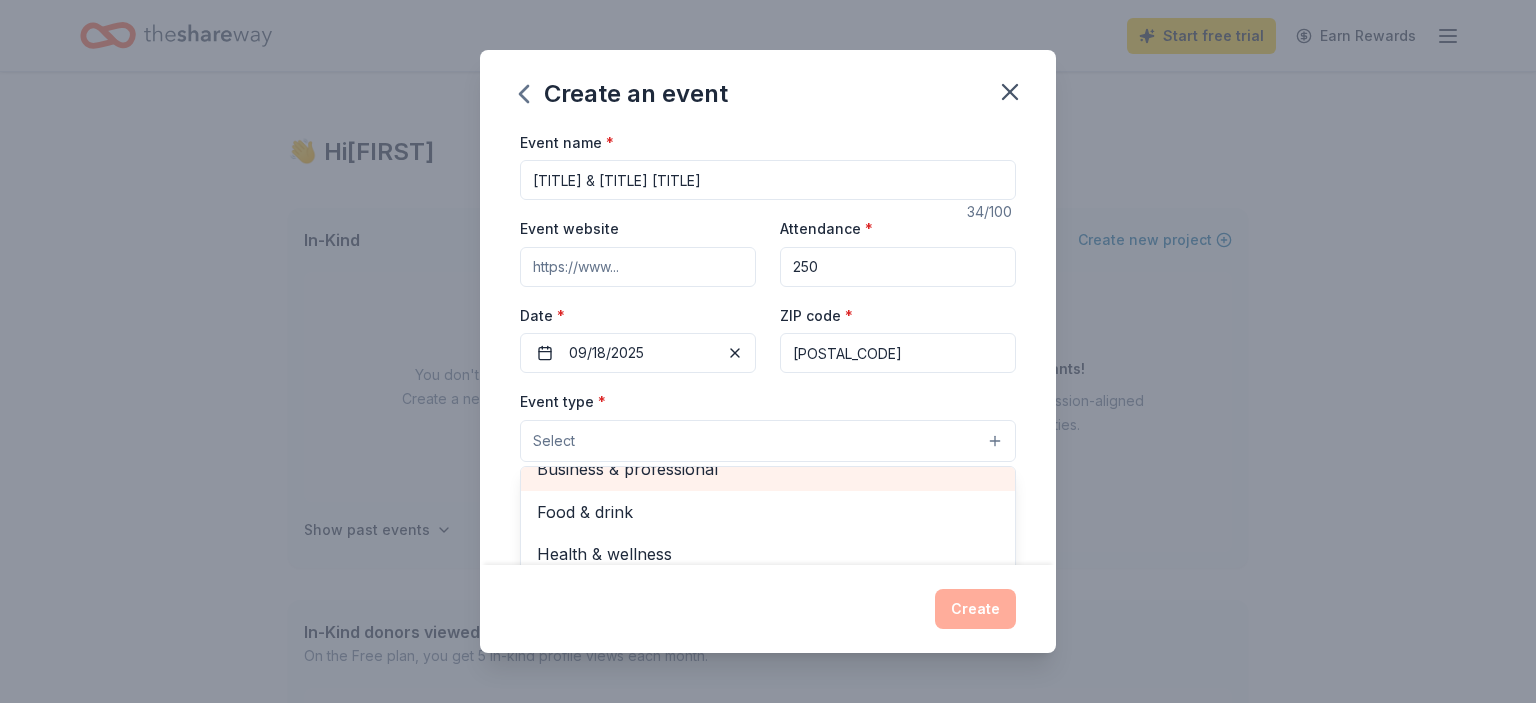scroll, scrollTop: 66, scrollLeft: 0, axis: vertical 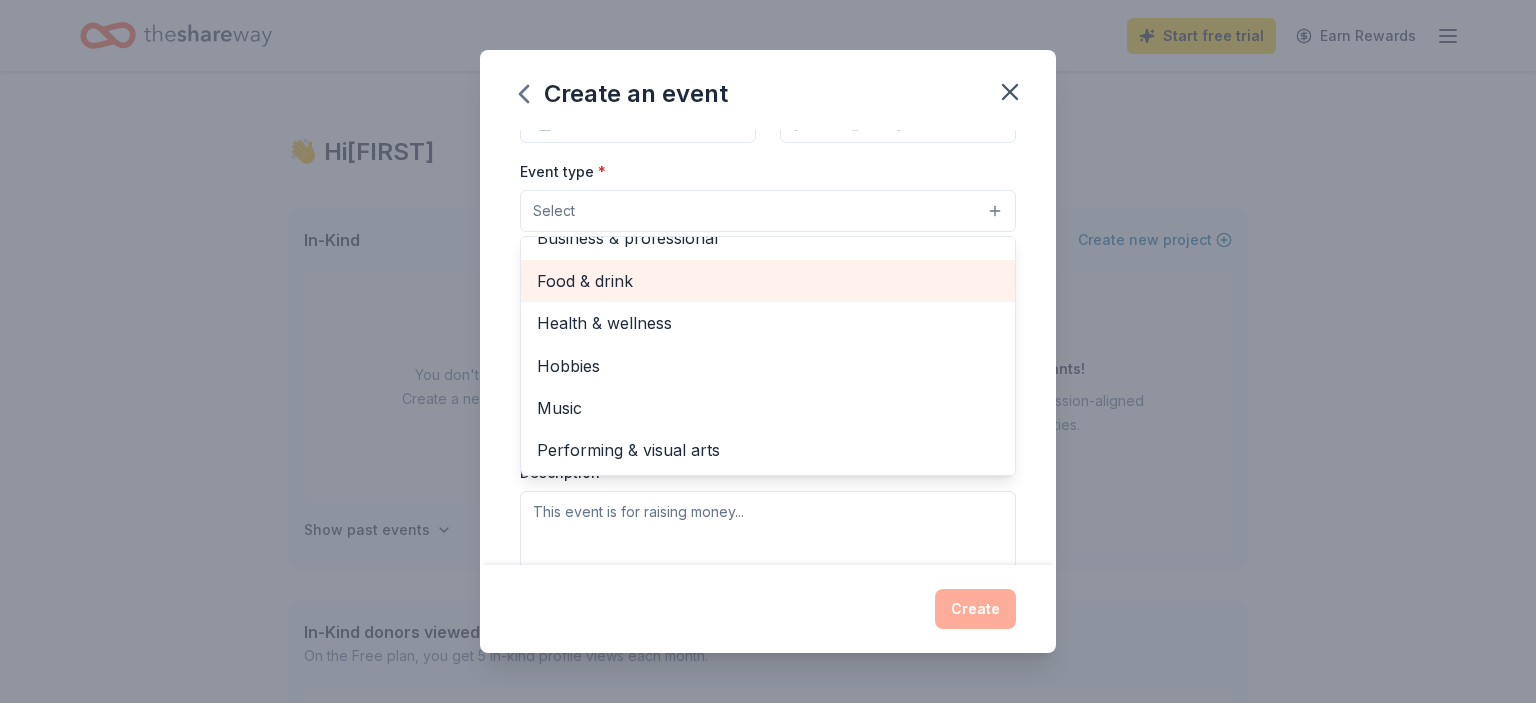 click on "Food & drink" at bounding box center (768, 281) 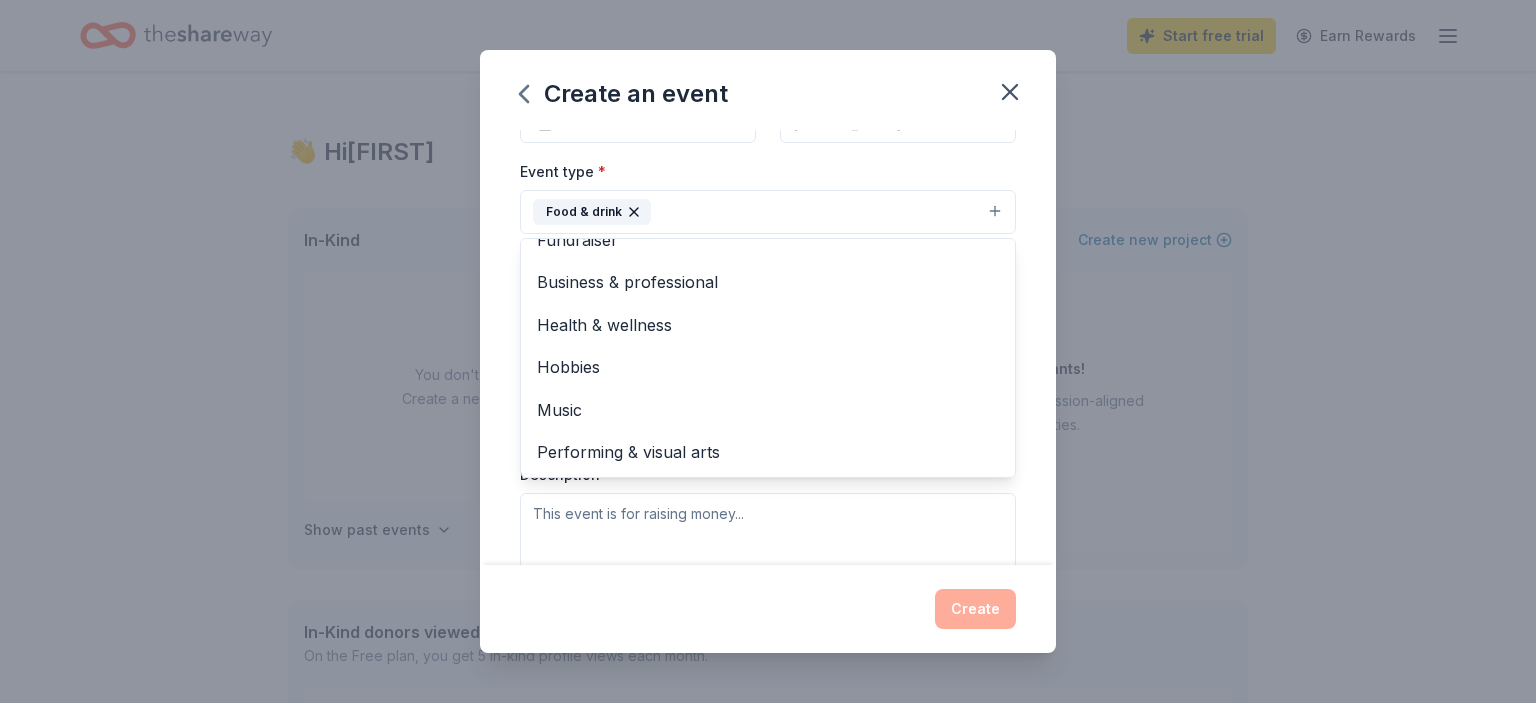 click on "Create an event Event name * Grandparent & Special Person Night 34 /100 Event website Attendance * 250 Date * 09/18/2025 ZIP code * [ZIPCODE] Event type * Food & drink Fundraiser Business & professional Health & wellness Hobbies Music Performing & visual arts Demographic Select We use this information to help brands find events with their target demographic to sponsor their products. Mailing address Apt/unit Description What are you looking for? * Auction & raffle Meals Snacks Desserts Alcohol Beverages Send me reminders Email me reminders of donor application deadlines Recurring event Create" at bounding box center (768, 351) 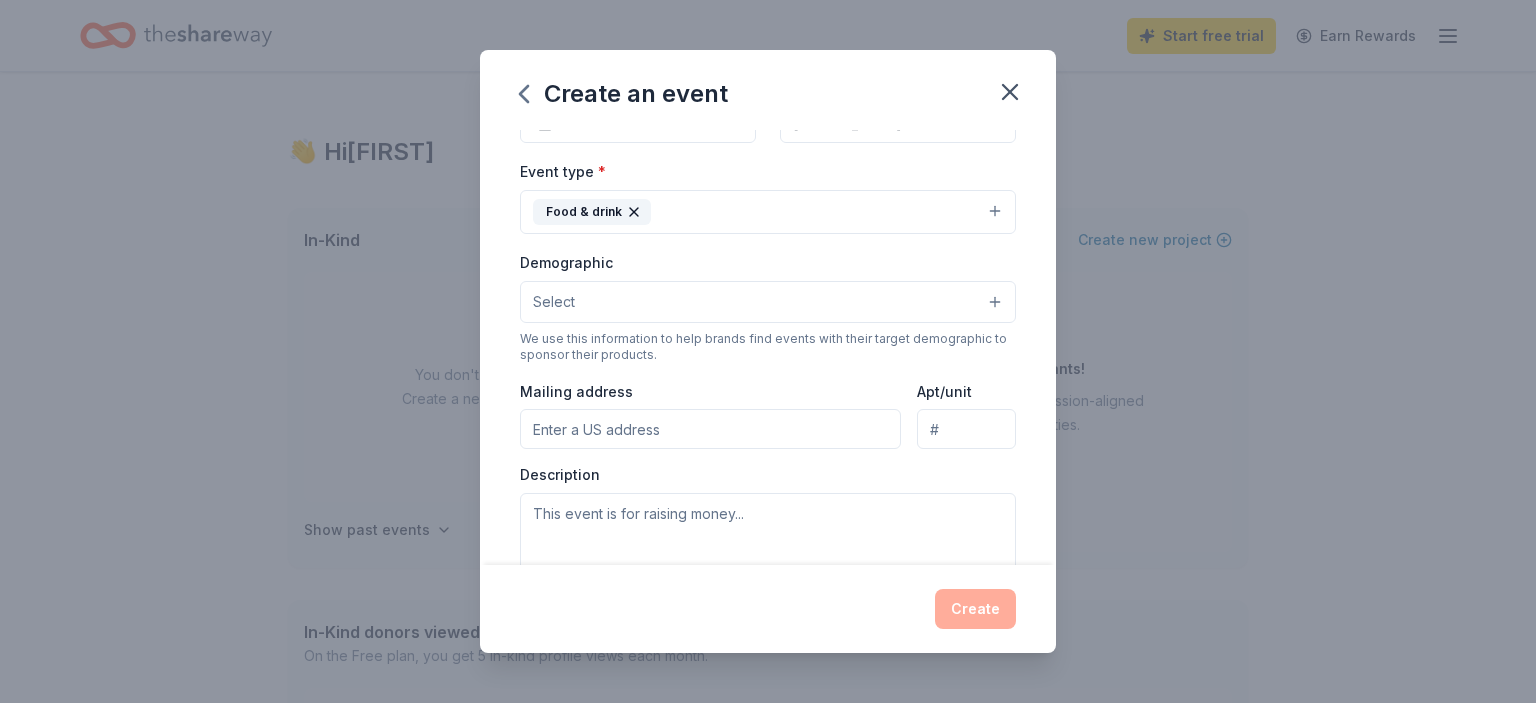 click on "Select" at bounding box center (768, 302) 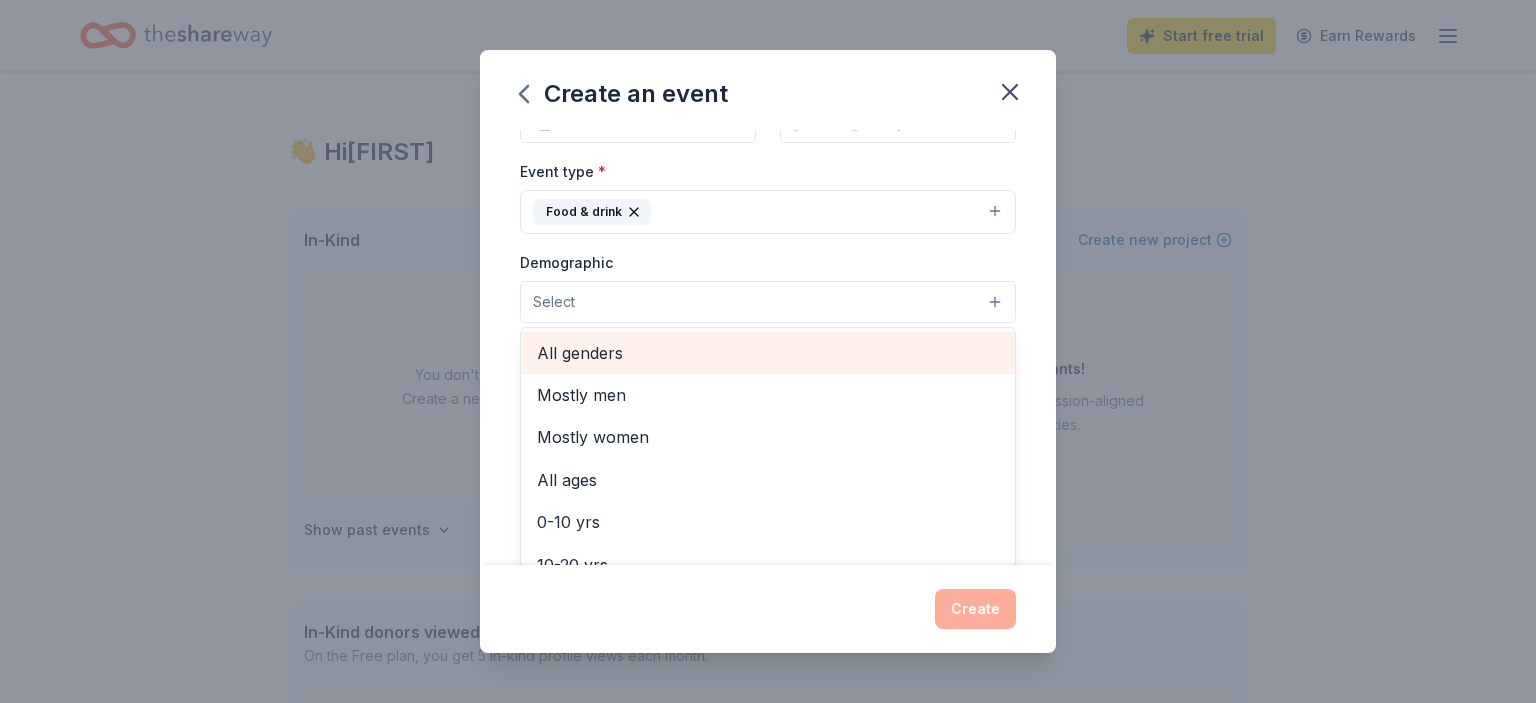 click on "All genders" at bounding box center (768, 353) 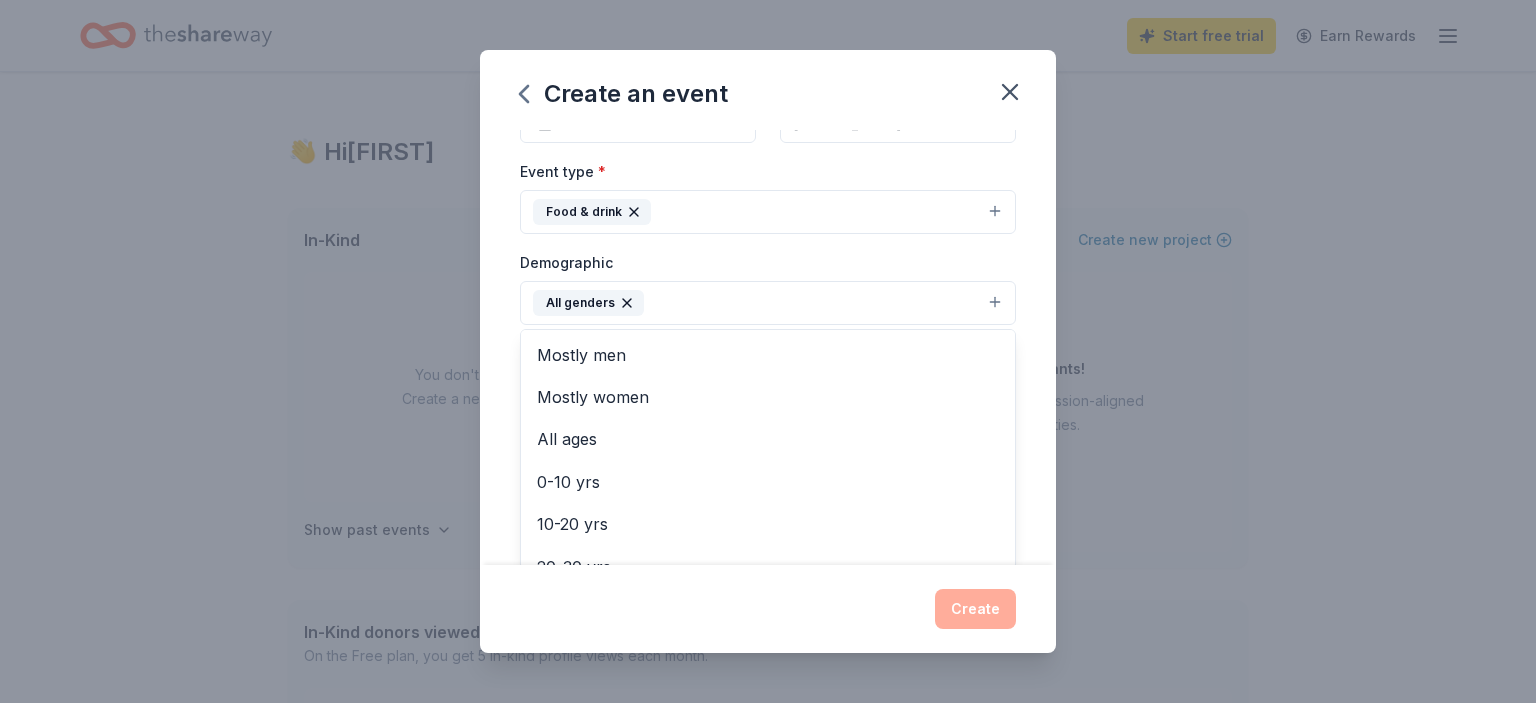 click on "Create an event Event name * [TITLE] & [TITLE] [TITLE] 34 /100 Event website Attendance * 250 Date * [MONTH]/[DAY]/[YEAR] ZIP code * [ZIP] Event type * Food & drink Demographic All genders Mostly men Mostly women All ages 0-10 yrs 10-20 yrs 20-30 yrs 30-40 yrs 40-50 yrs 50-60 yrs 60-70 yrs 70-80 yrs 80+ yrs We use this information to help brands find events with their target demographic to sponsor their products. Mailing address Apt/unit Description What are you looking for? * Auction & raffle Meals Snacks Desserts Alcohol Beverages Send me reminders Email me reminders of donor application deadlines Recurring event Create" at bounding box center (768, 351) 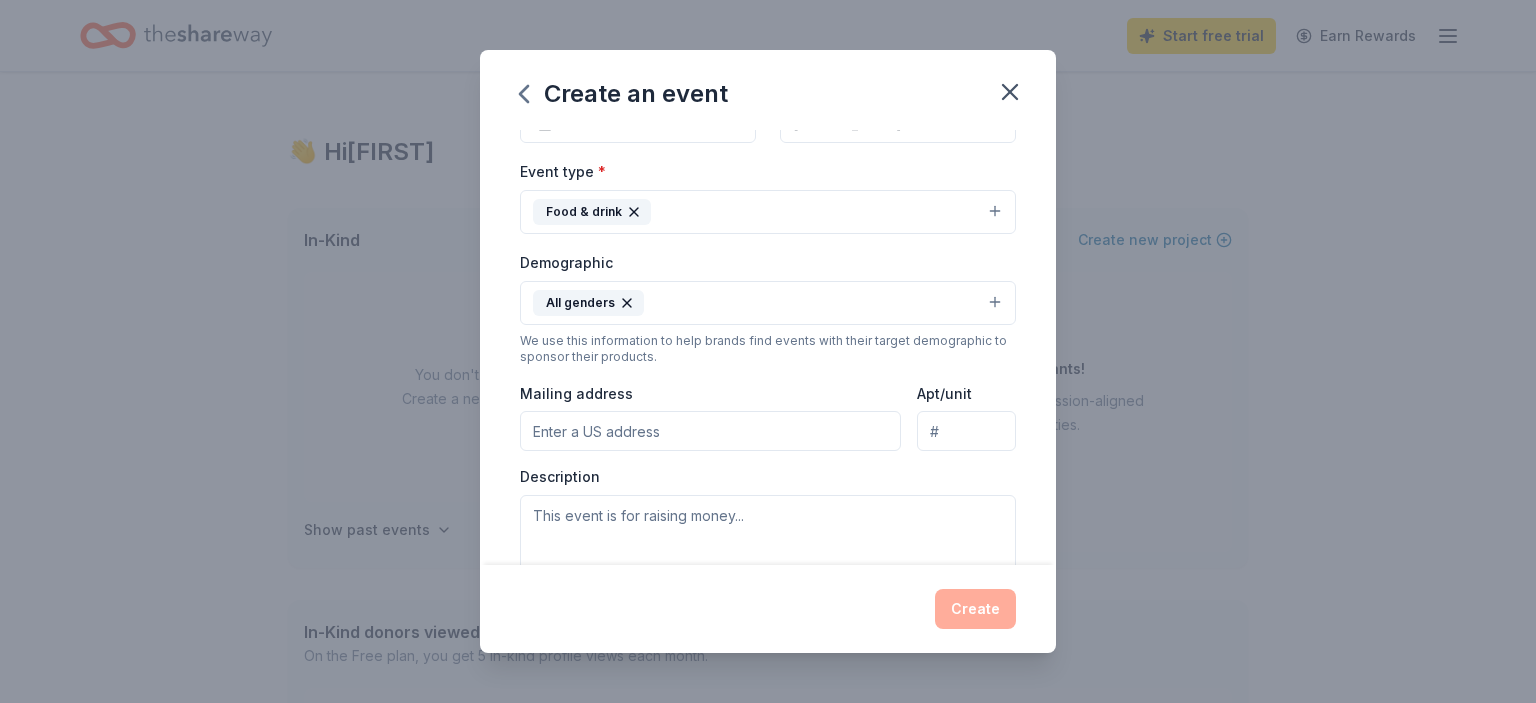 click on "Mailing address" at bounding box center (710, 431) 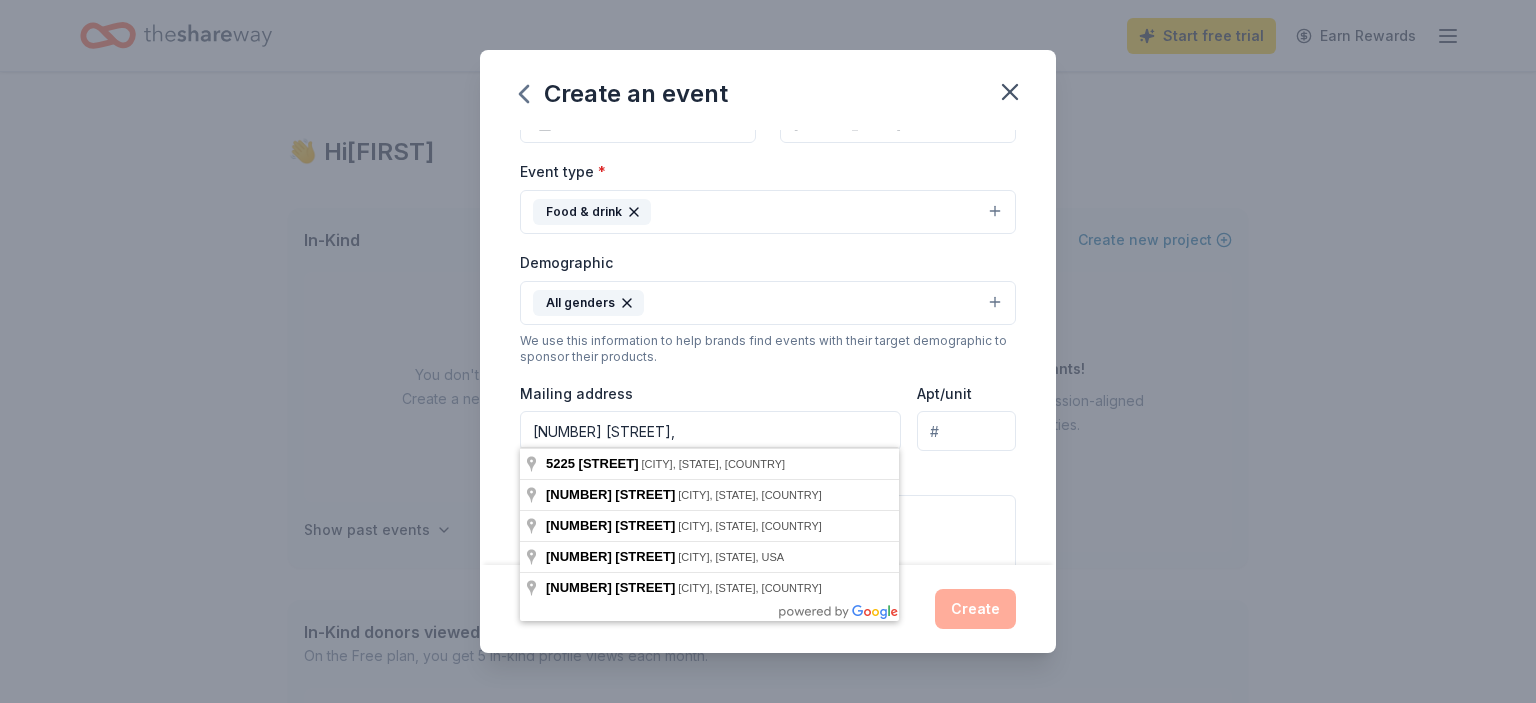 click on "[NUMBER] [STREET]," at bounding box center [710, 431] 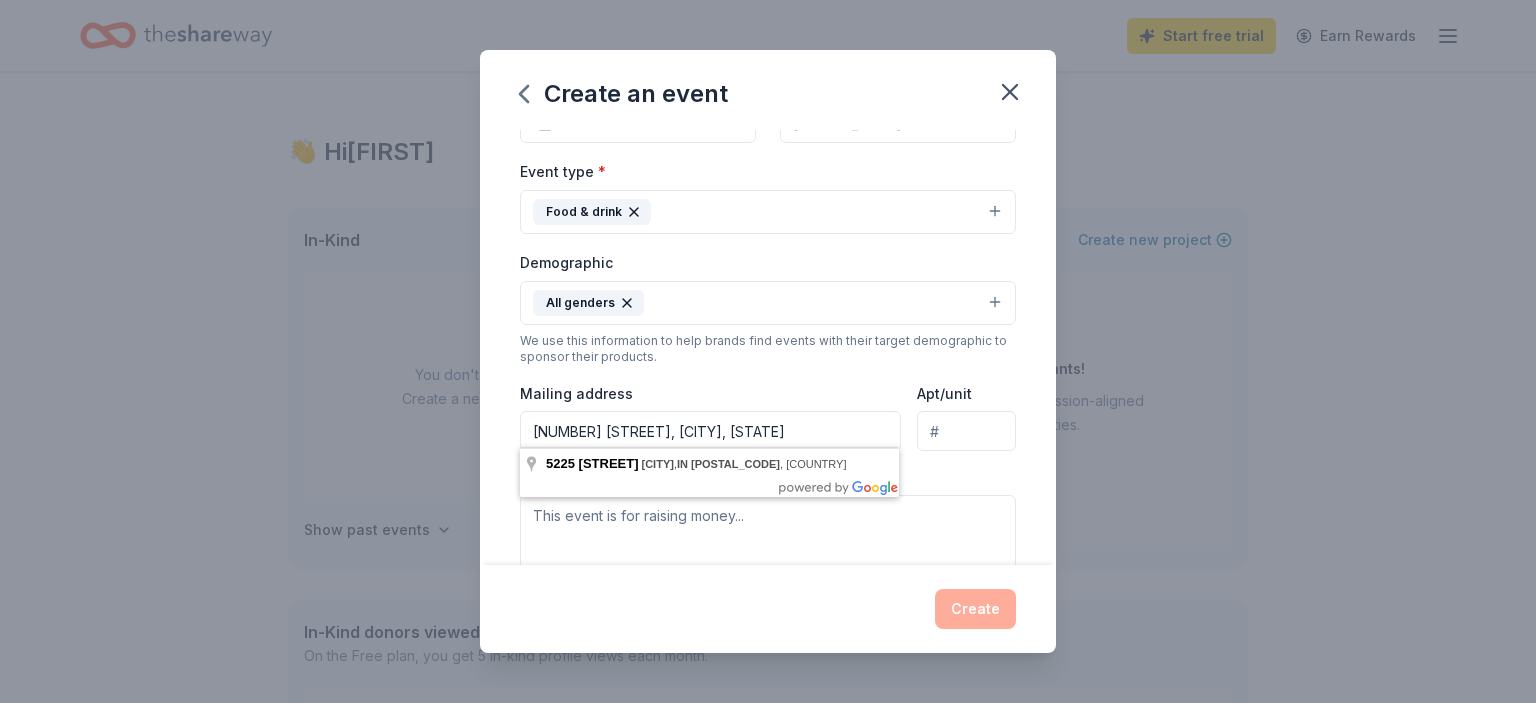 type on "[NUMBER] [STREET], [CITY], [STATE]" 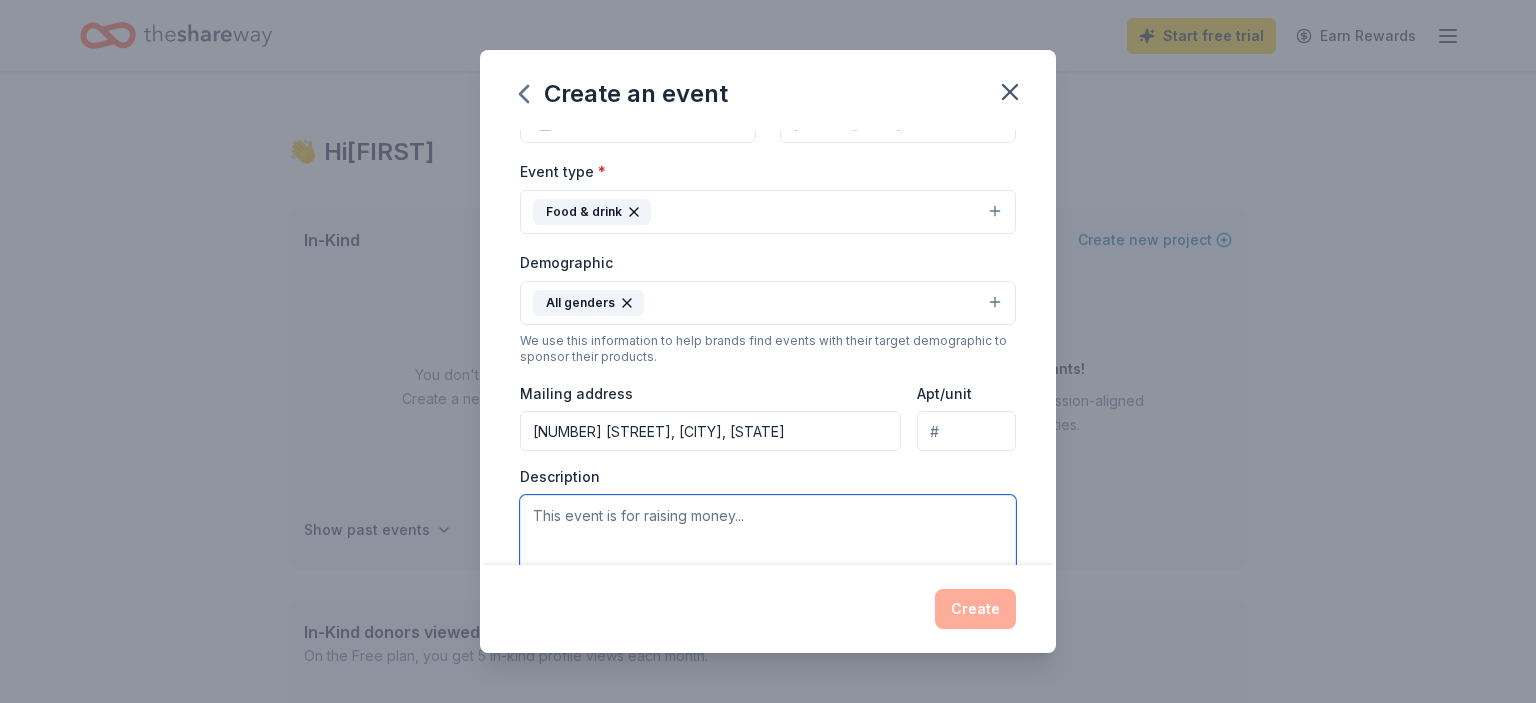 click at bounding box center [768, 540] 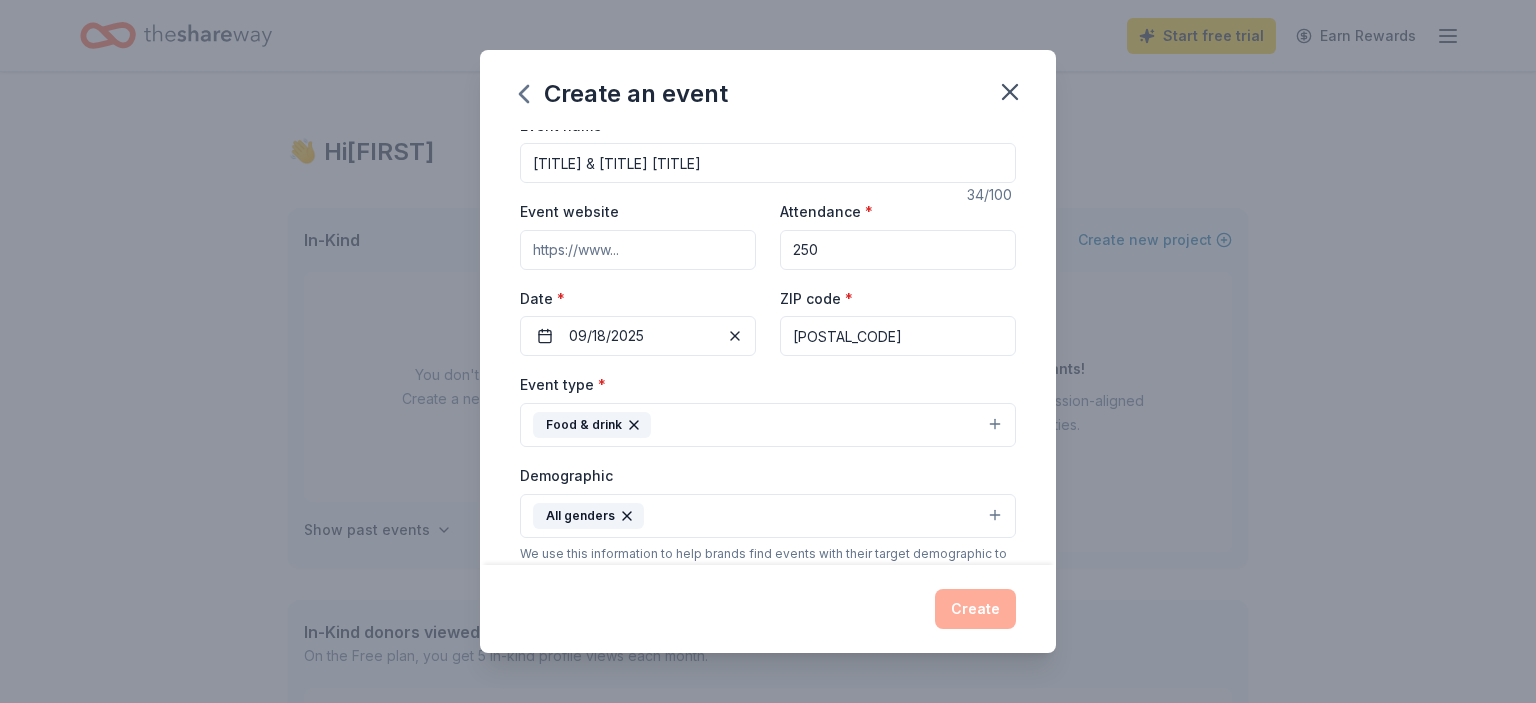 scroll, scrollTop: 0, scrollLeft: 0, axis: both 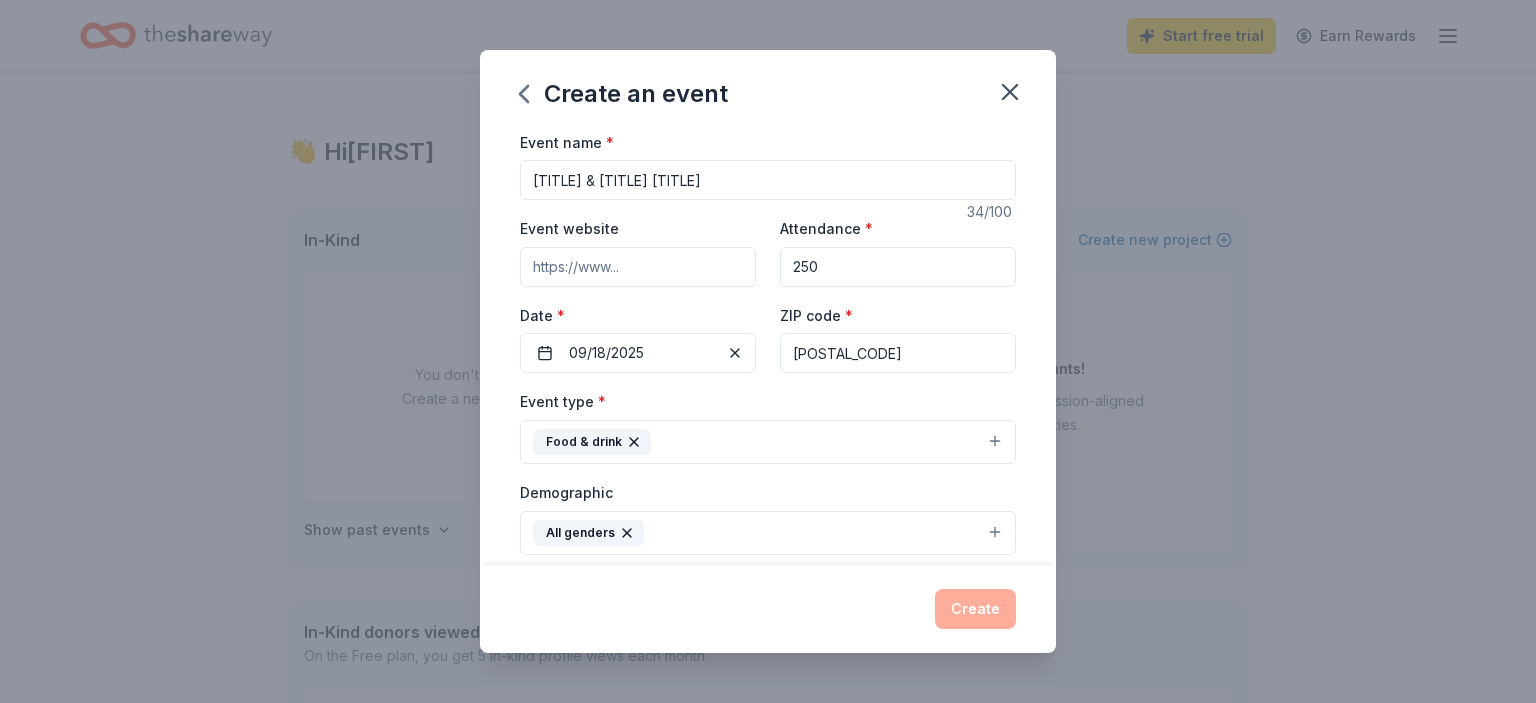 click on "Event website" at bounding box center [638, 267] 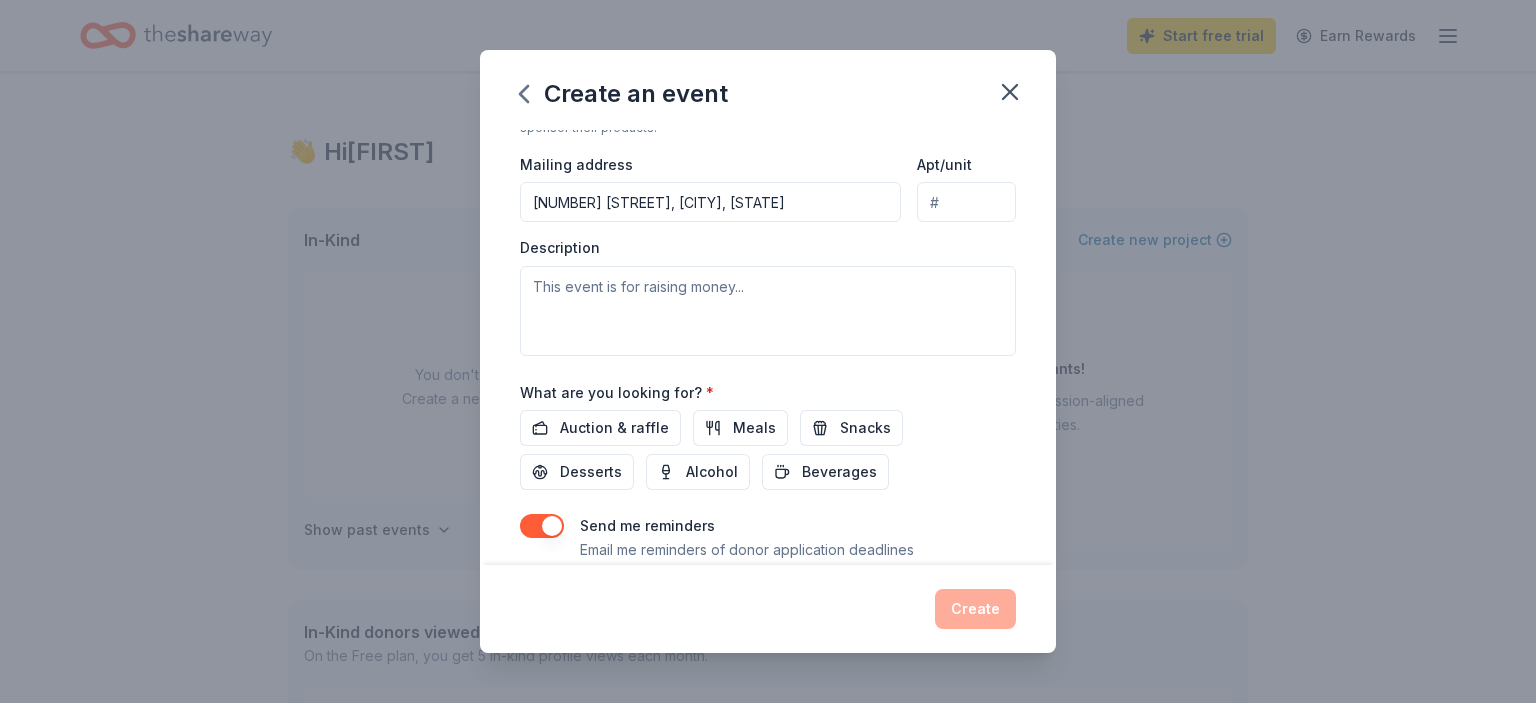 scroll, scrollTop: 519, scrollLeft: 0, axis: vertical 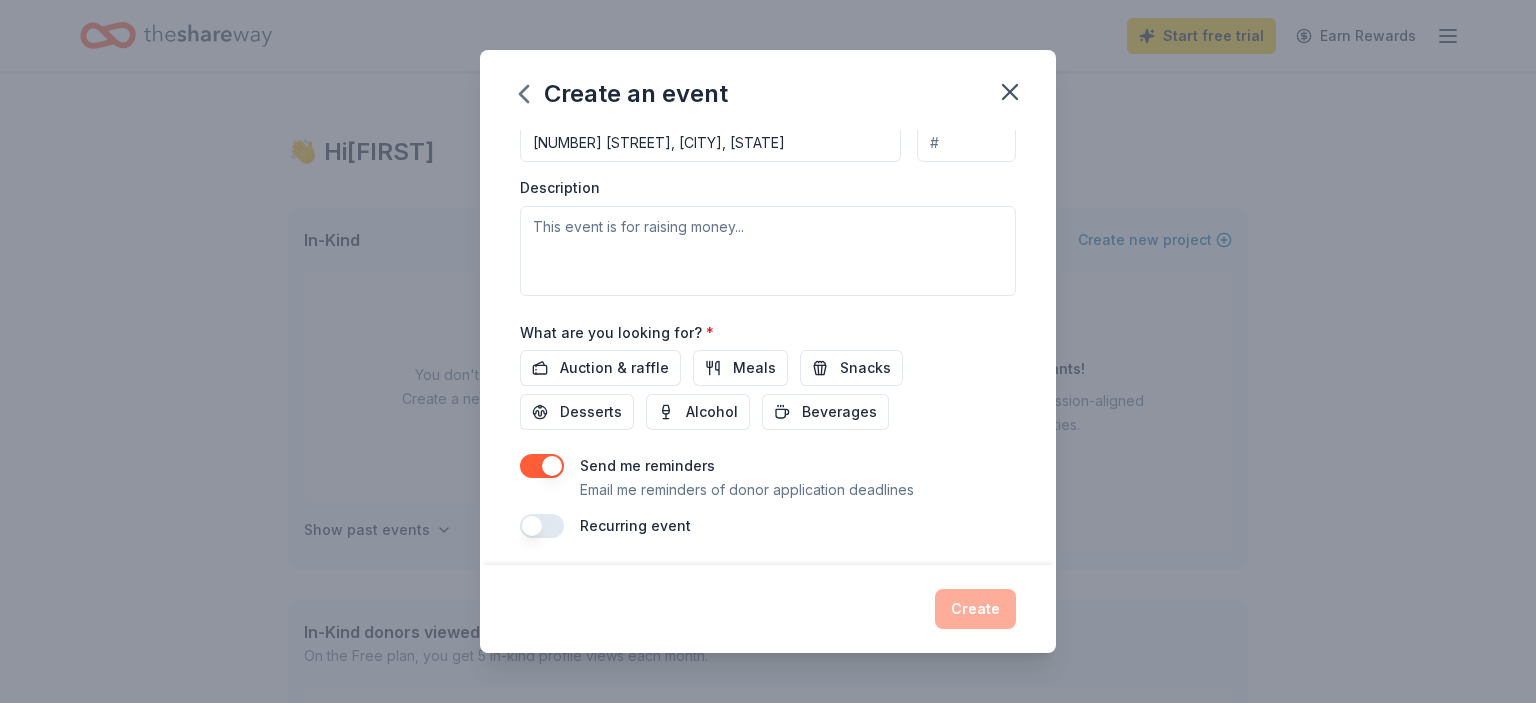 type on "[EMAIL_DOMAIN]" 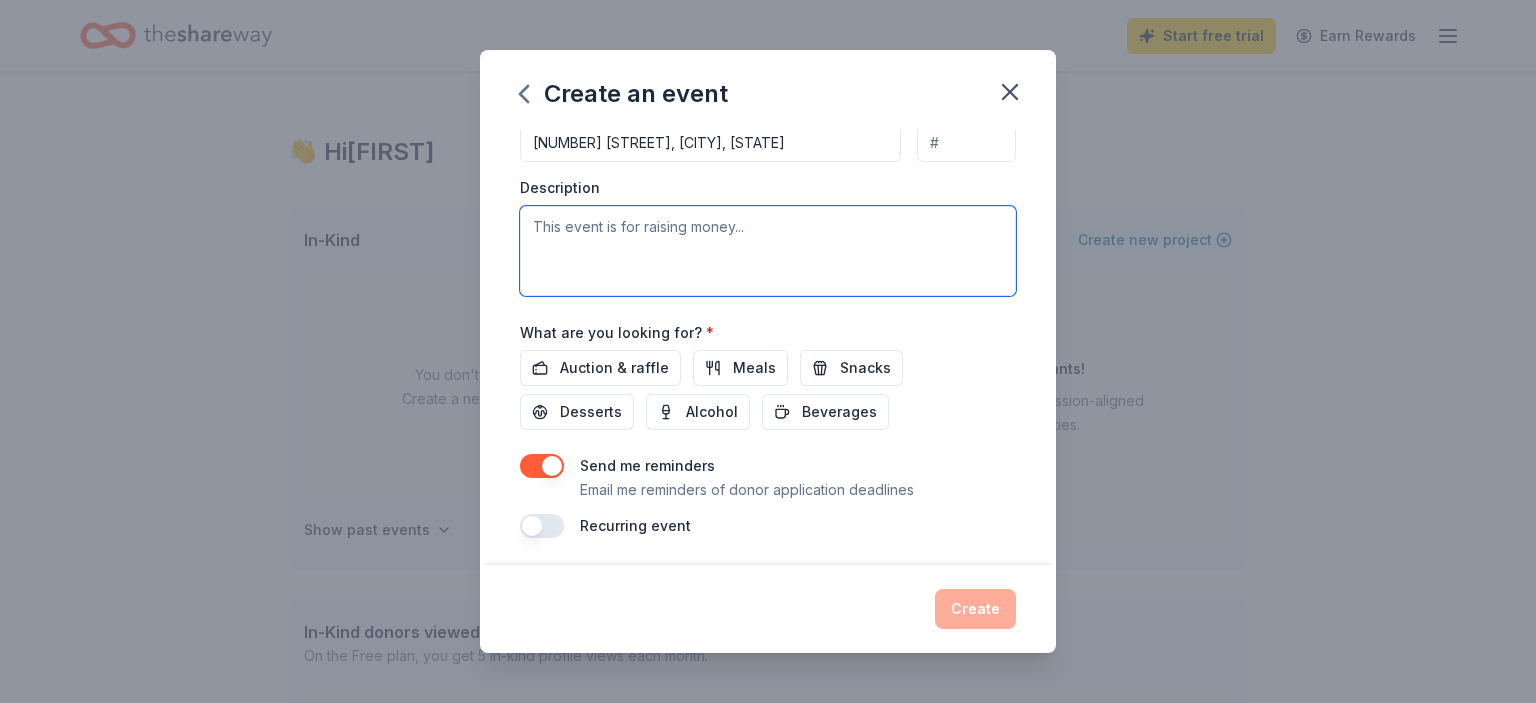 click at bounding box center [768, 251] 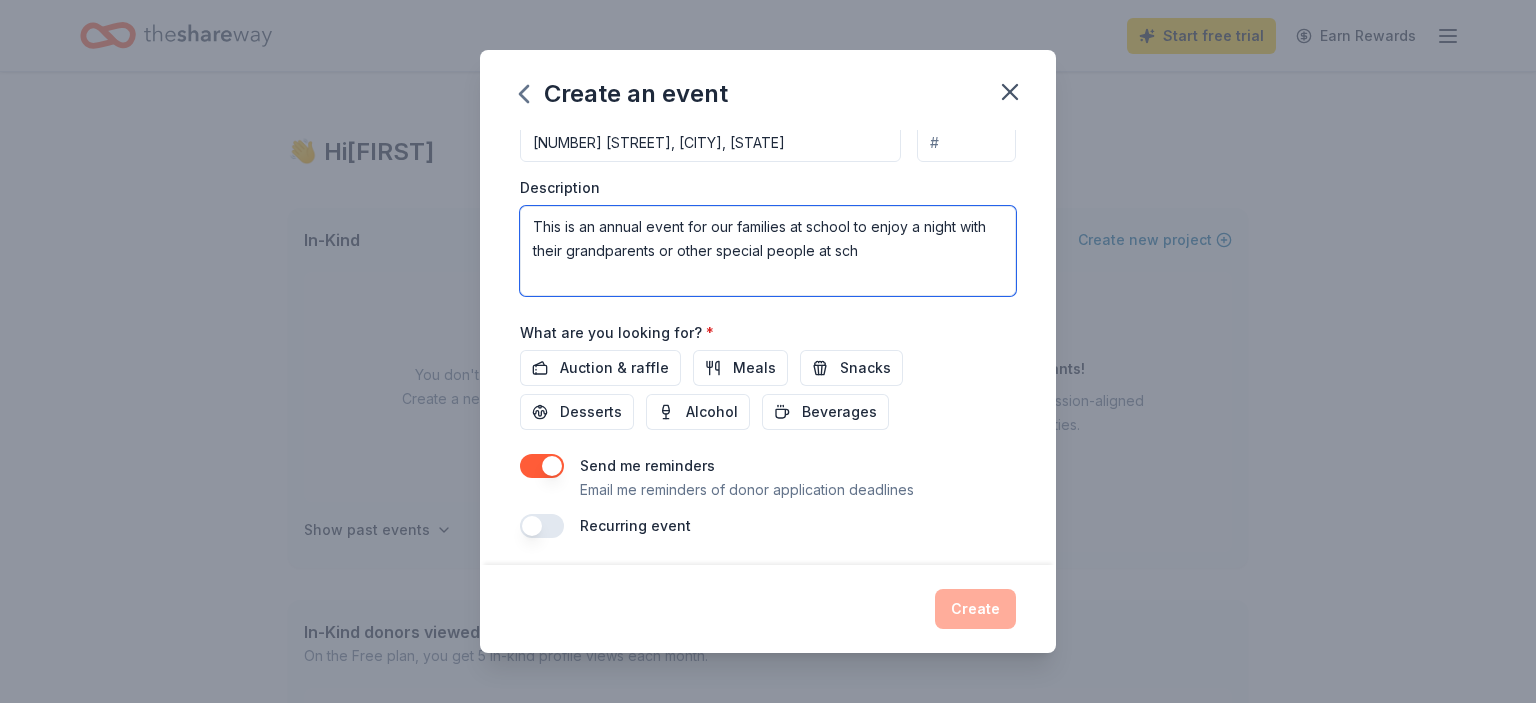 drag, startPoint x: 791, startPoint y: 222, endPoint x: 851, endPoint y: 226, distance: 60.133186 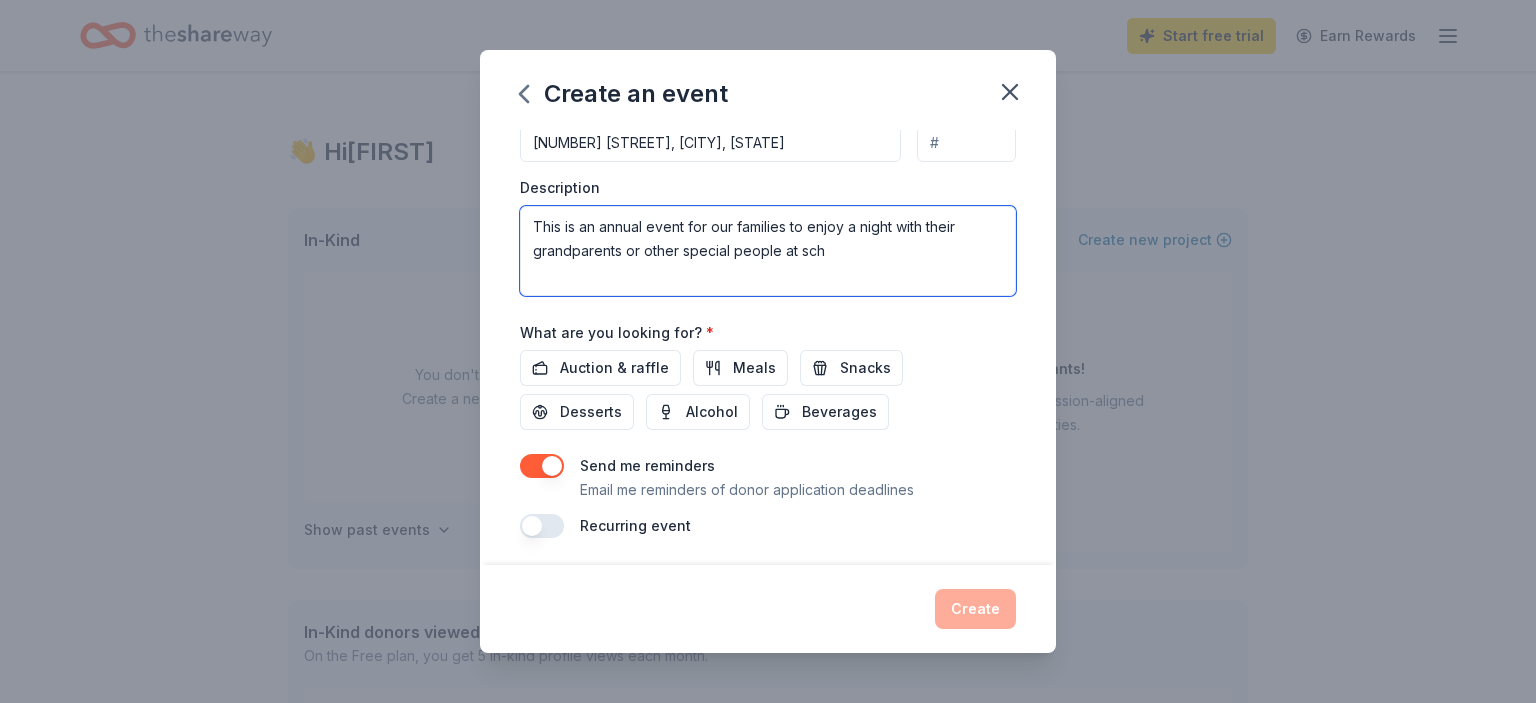 click on "This is an annual event for our families to enjoy a night with their grandparents or other special people at sch" at bounding box center [768, 251] 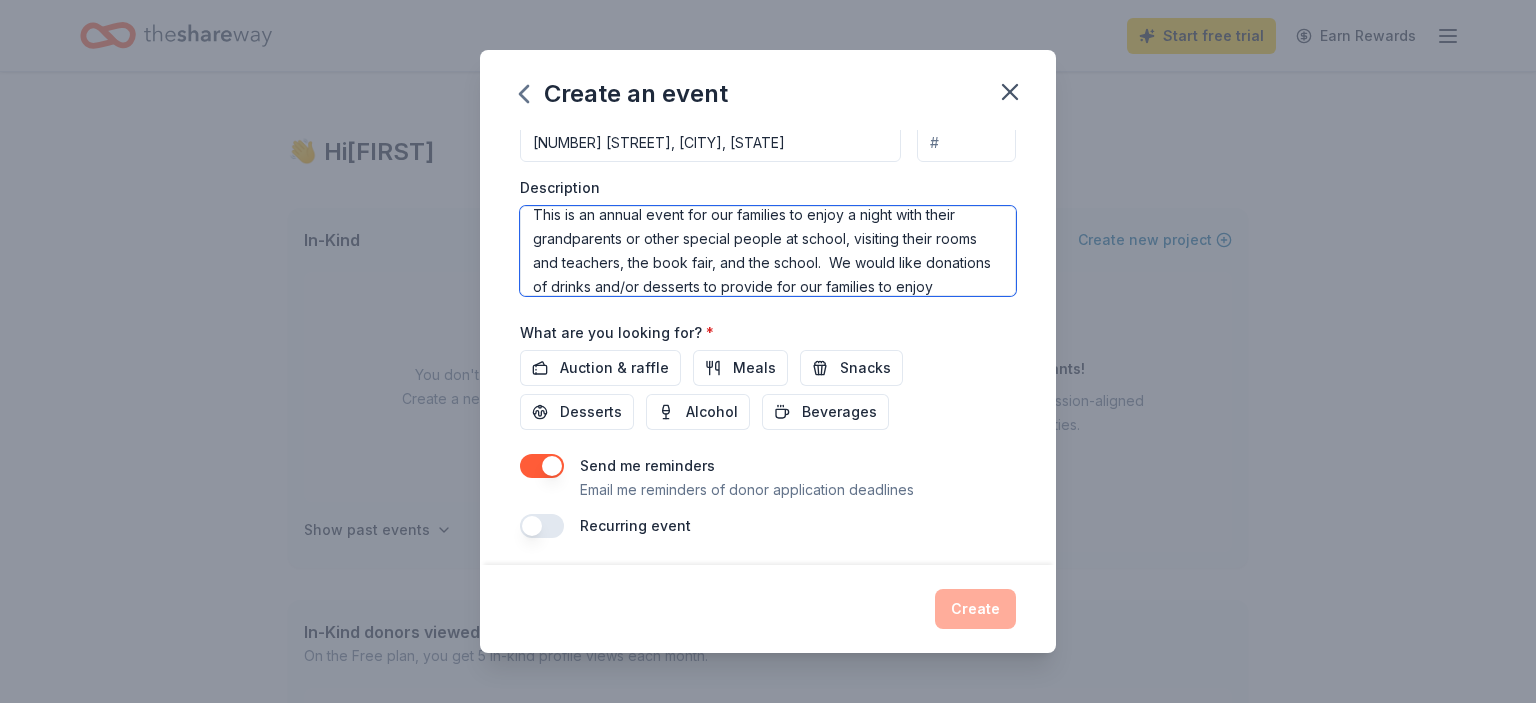 scroll, scrollTop: 36, scrollLeft: 0, axis: vertical 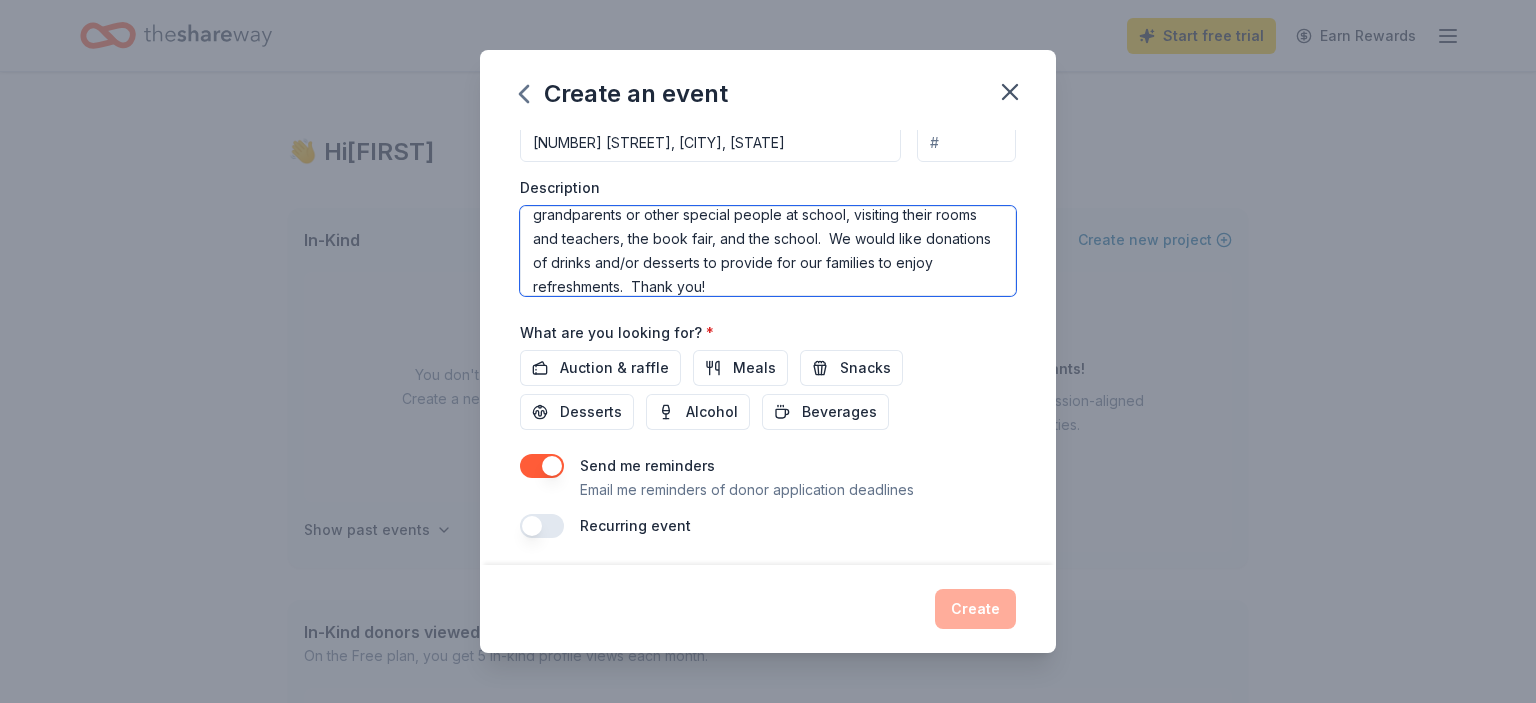 click on "This is an annual event for our families to enjoy a night with their grandparents or other special people at school, visiting their rooms and teachers, the book fair, and the school.  We would like donations of drinks and/or desserts to provide for our families to enjoy refreshments.  Thank you!" at bounding box center [768, 251] 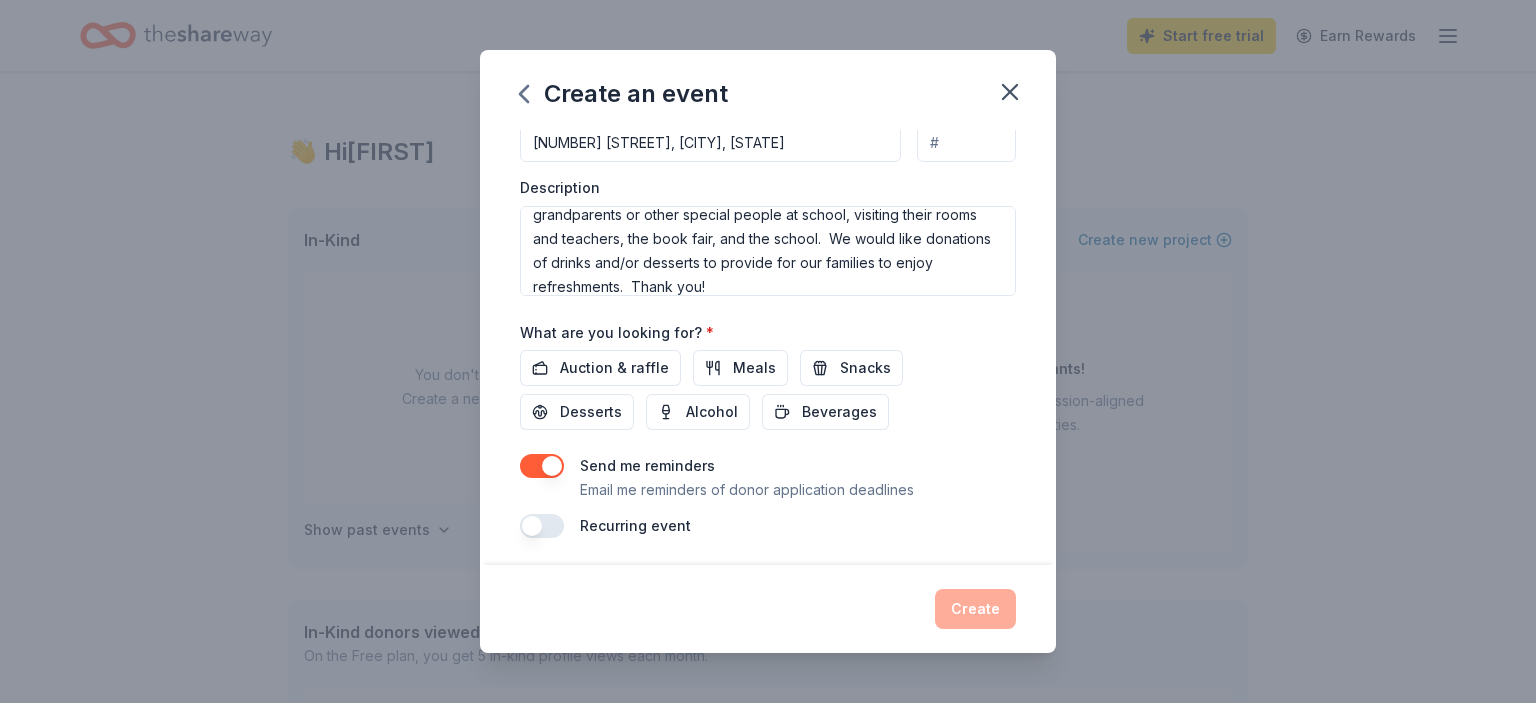 click on "Event name * Grandparent & Special Person Night 34 /100 Event website jgepto.square.site Attendance * 250 Date * 09/18/2025 ZIP code * [ZIP CODE] Event type * Food & drink Demographic All genders We use this information to help brands find events with their target demographic to sponsor their products. Mailing address [NUMBER] [STREET], [CITY], [STATE] Apt/unit Description This is an annual event for our families to enjoy a night with their grandparents or other special people at school, visiting their rooms and teachers, the book fair, and the school.  We would like donations of drinks and/or desserts to provide for our families to enjoy refreshments.  Thank you! What are you looking for? * Auction & raffle Meals Snacks Desserts Alcohol Beverages Send me reminders Email me reminders of donor application deadlines Recurring event" at bounding box center (768, 75) 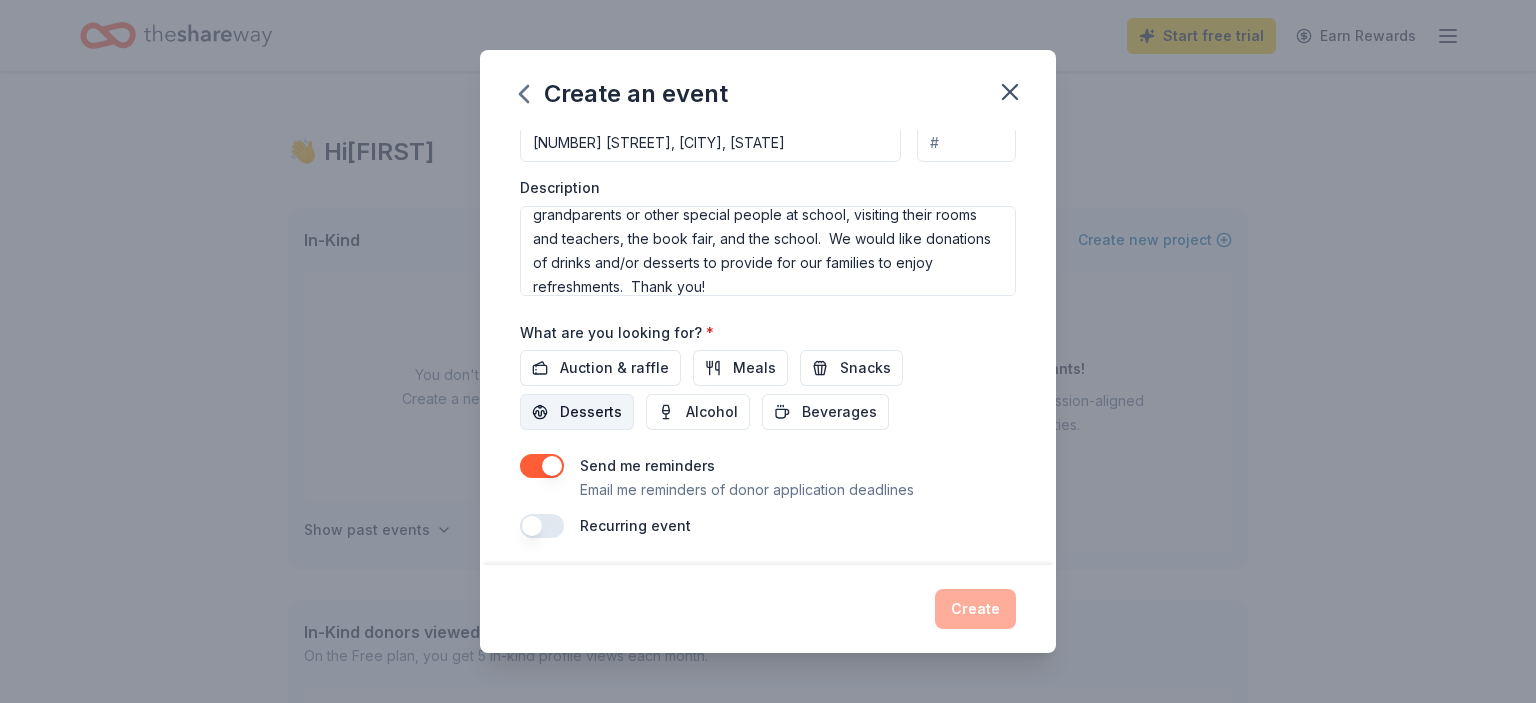 click on "Desserts" at bounding box center [591, 412] 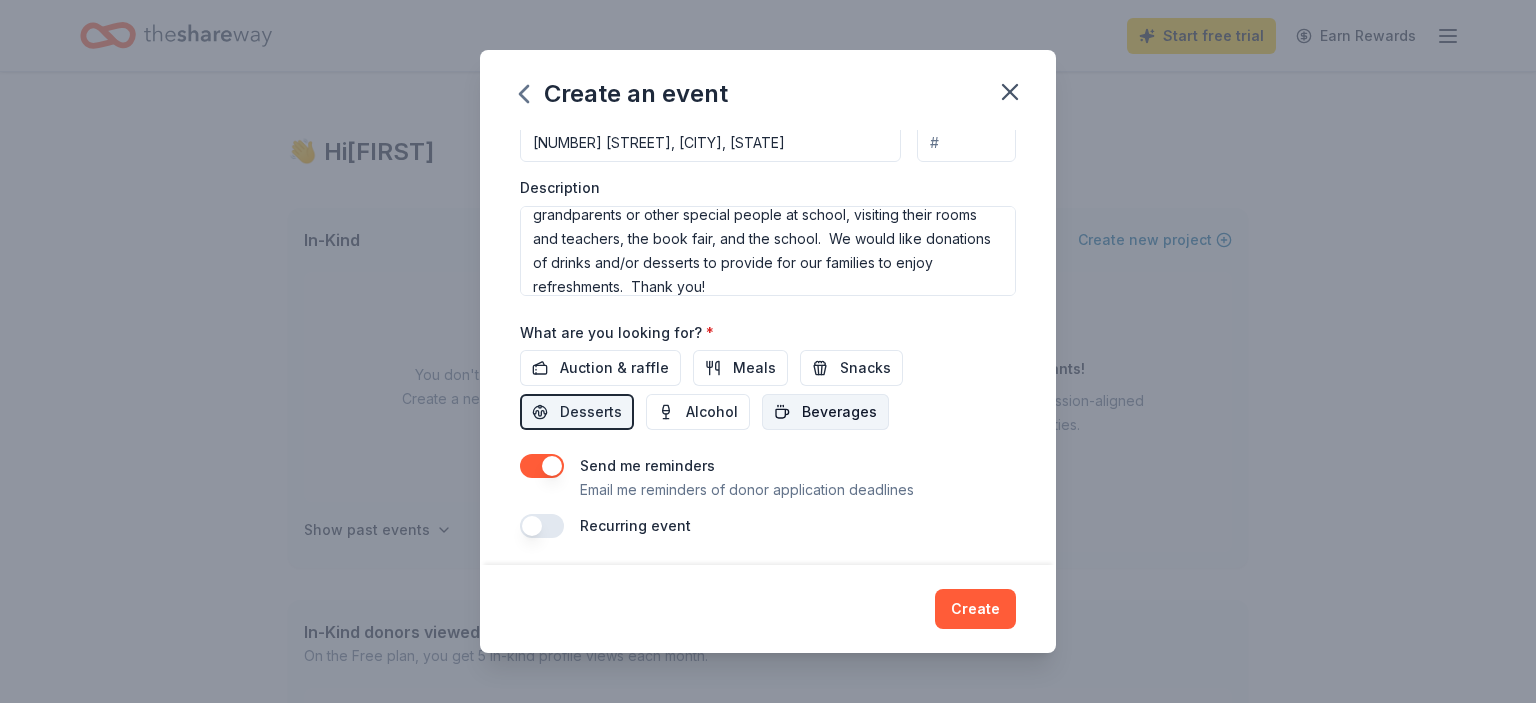 click on "Beverages" at bounding box center (839, 412) 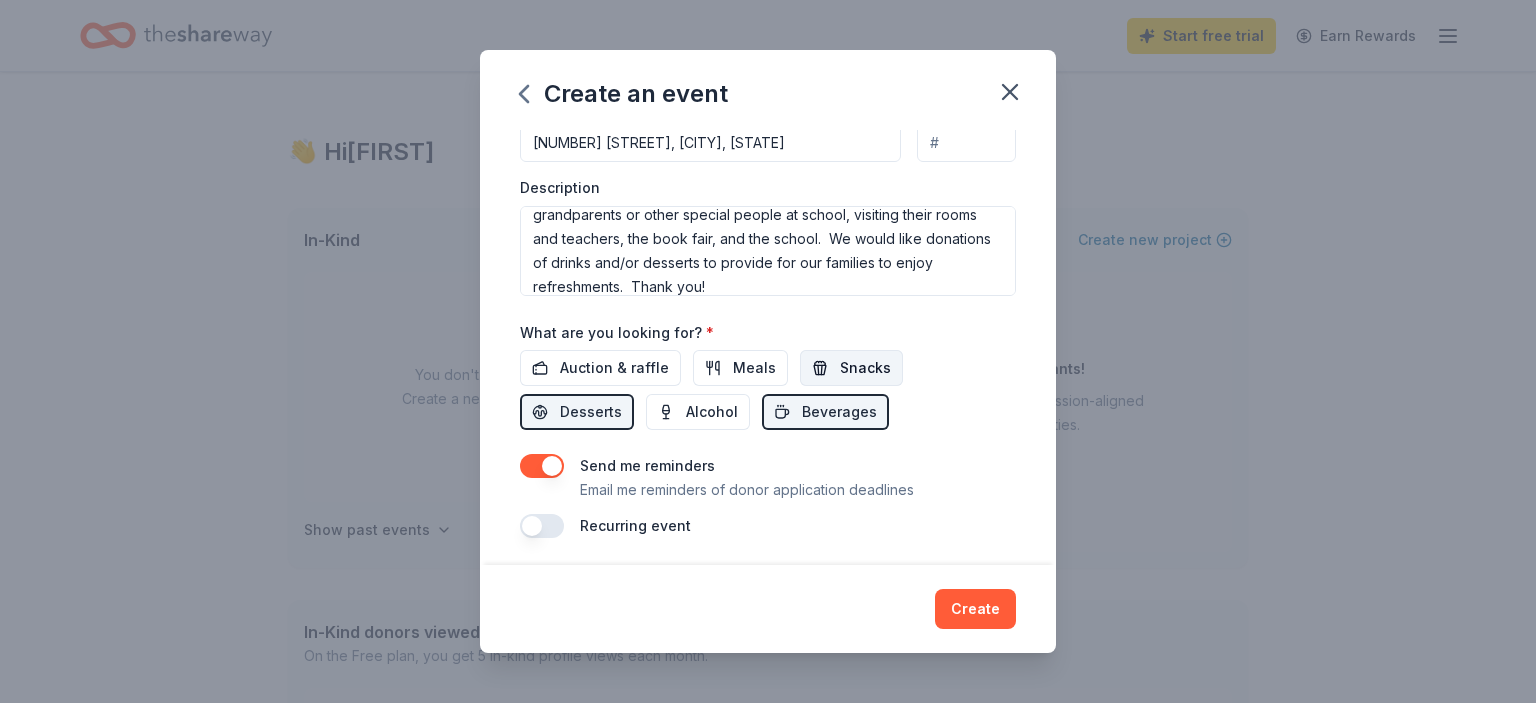click on "Snacks" at bounding box center (865, 368) 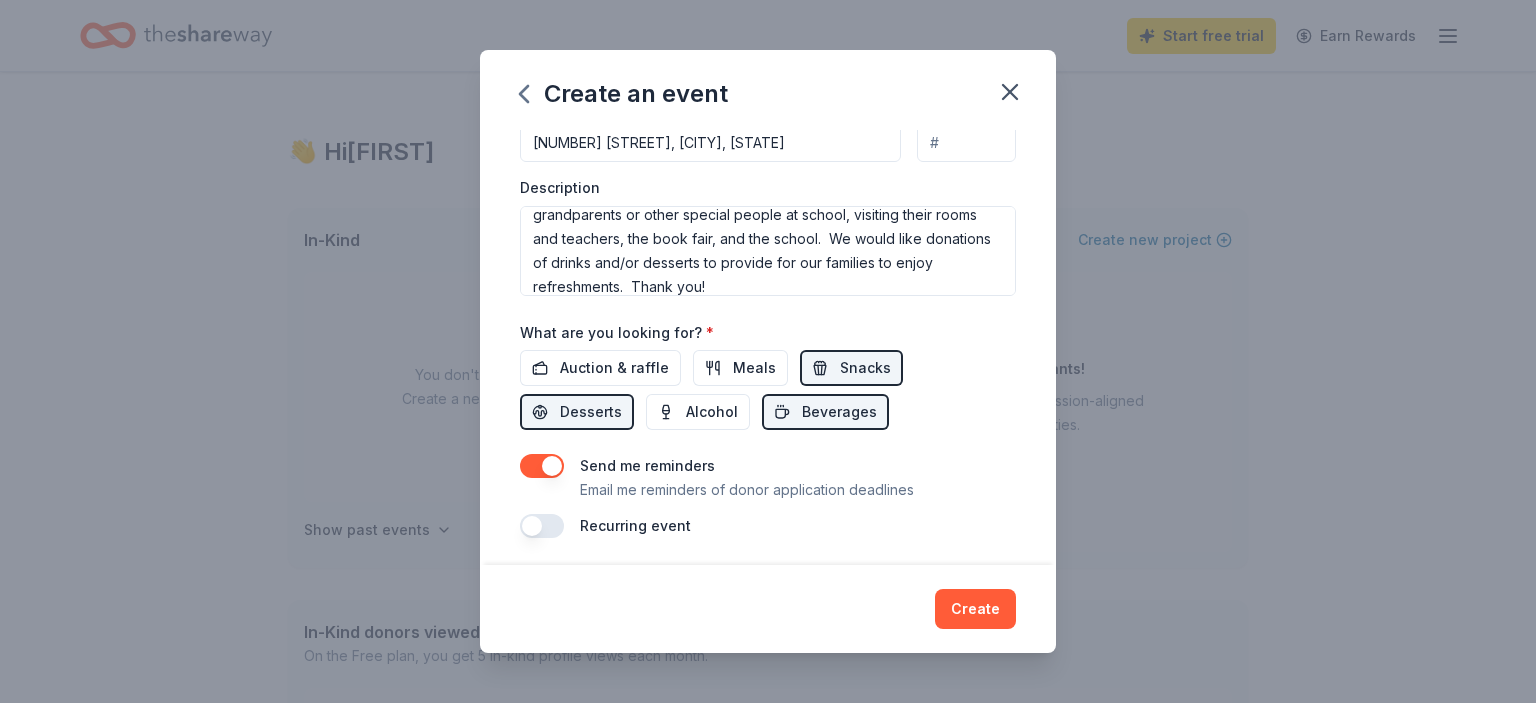 click on "Recurring event" at bounding box center [635, 525] 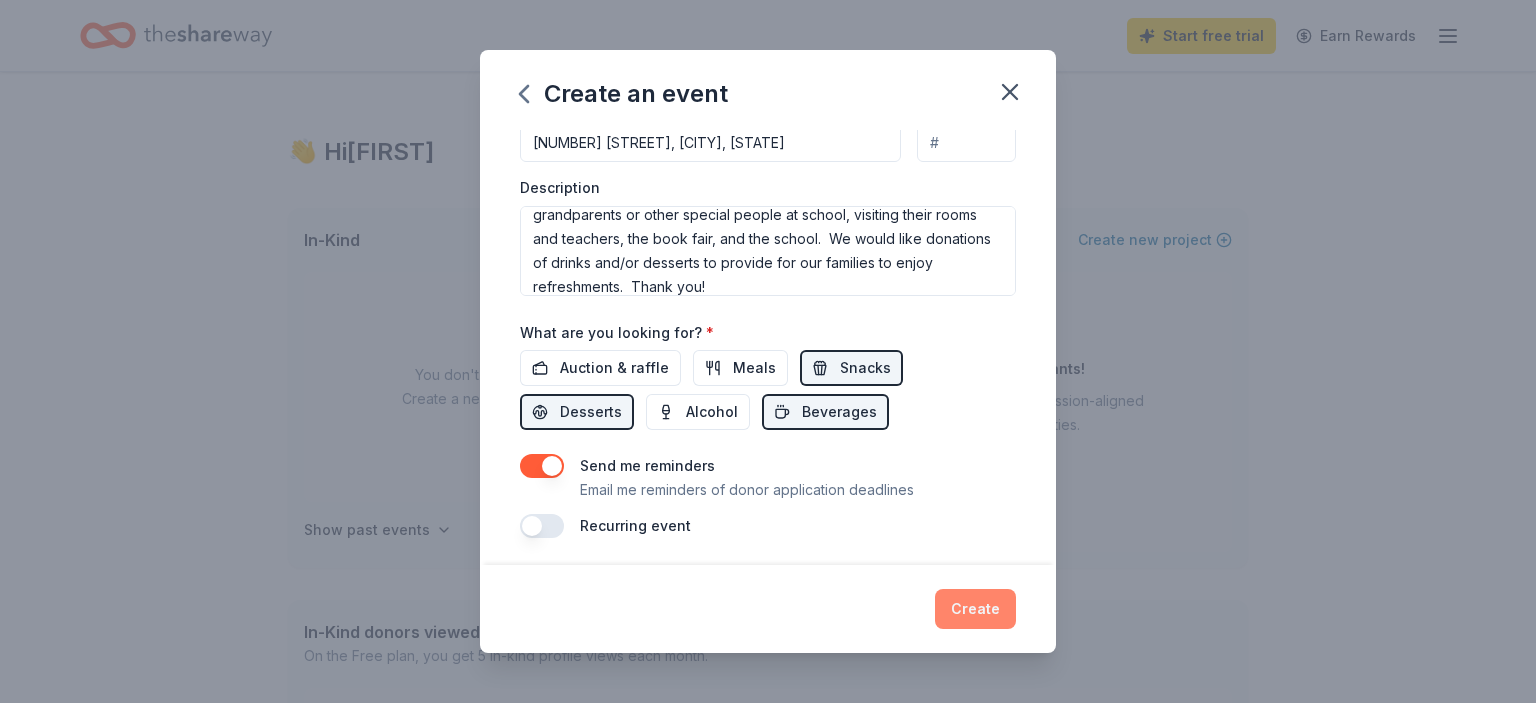 click on "Create" at bounding box center [975, 609] 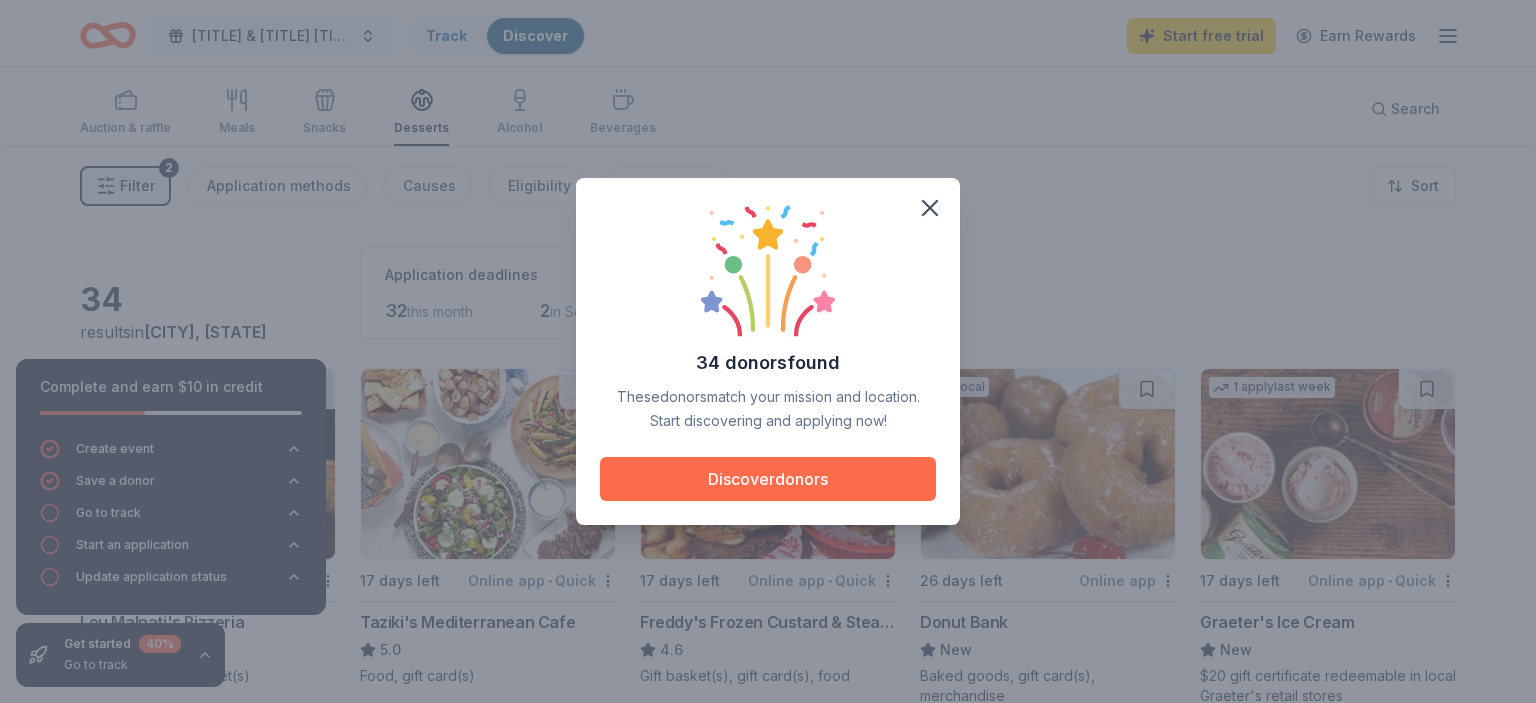 click on "Discover  donors" at bounding box center (768, 479) 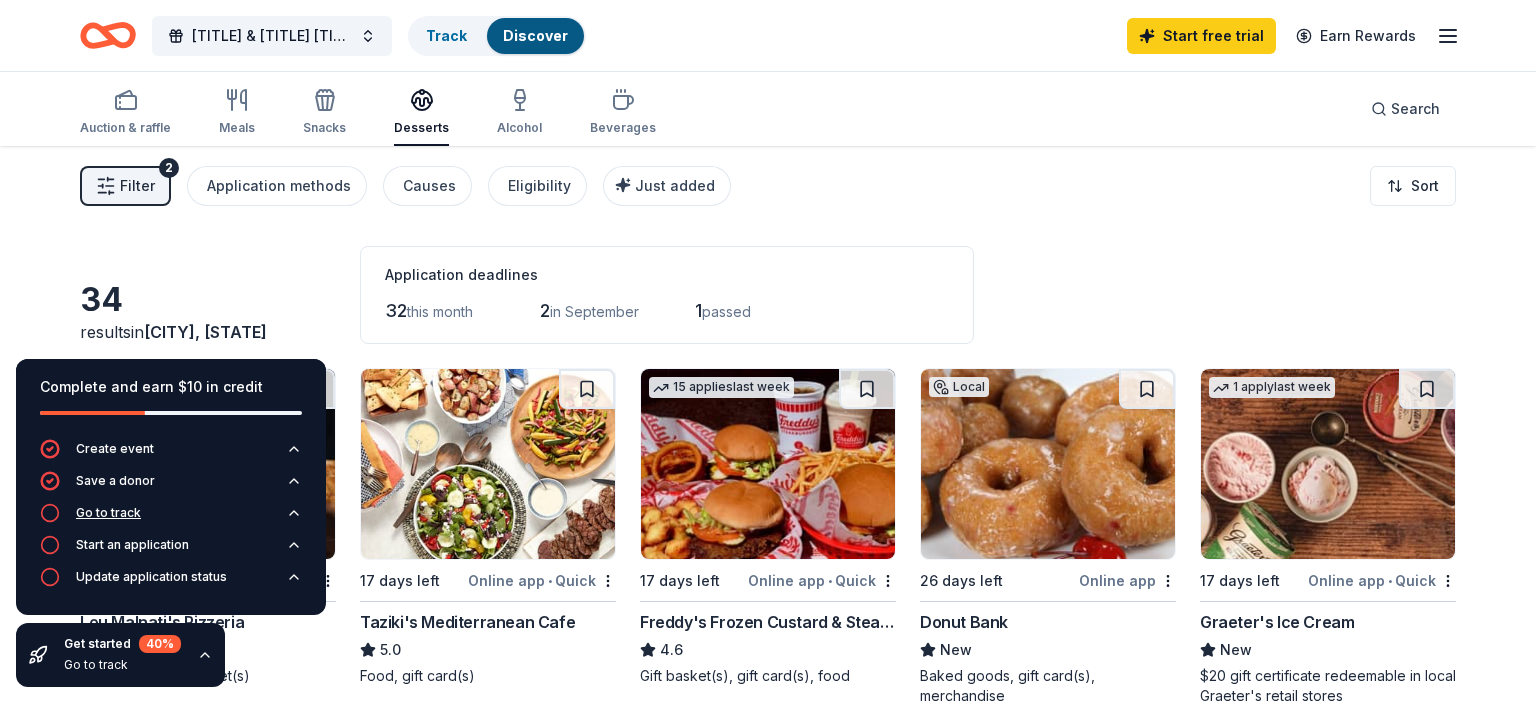 click on "Go to track" at bounding box center [108, 513] 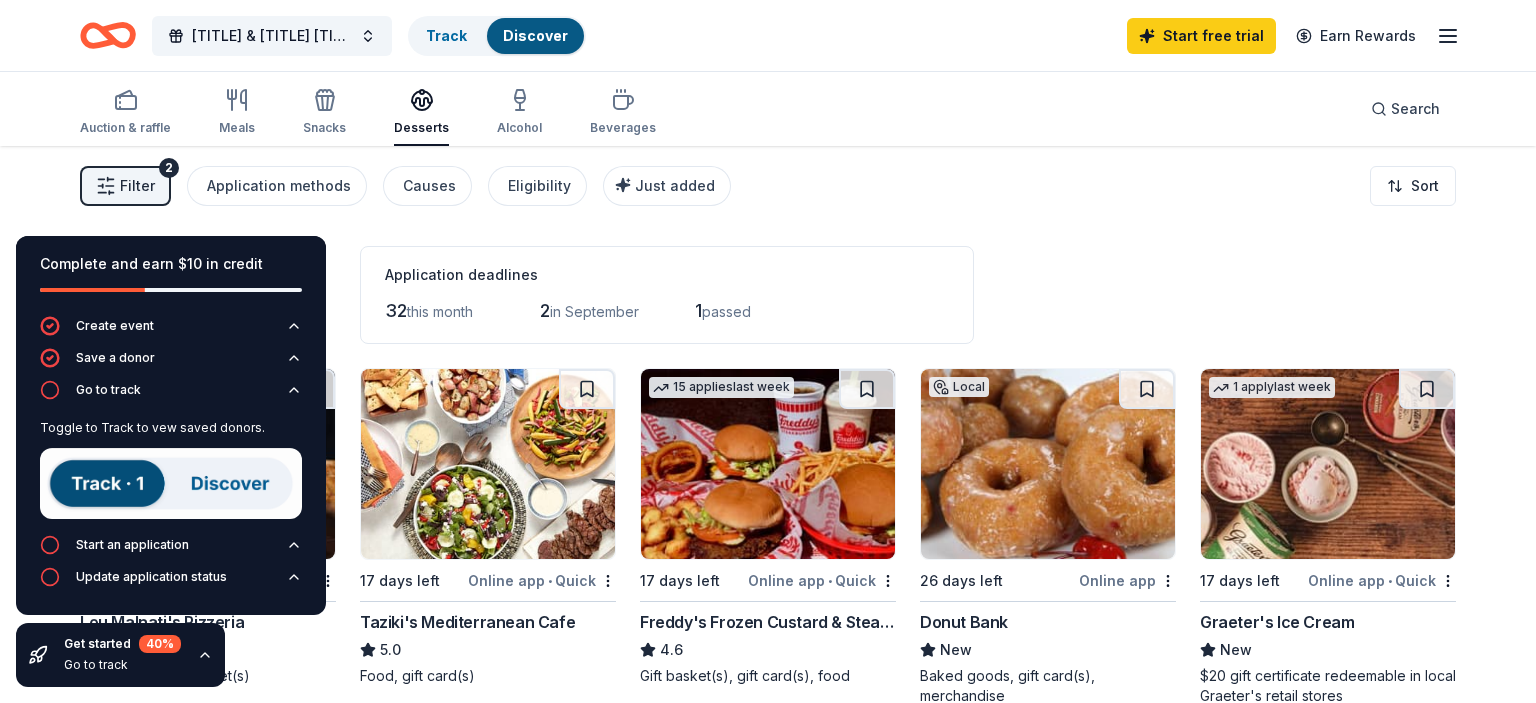 click at bounding box center [171, 483] 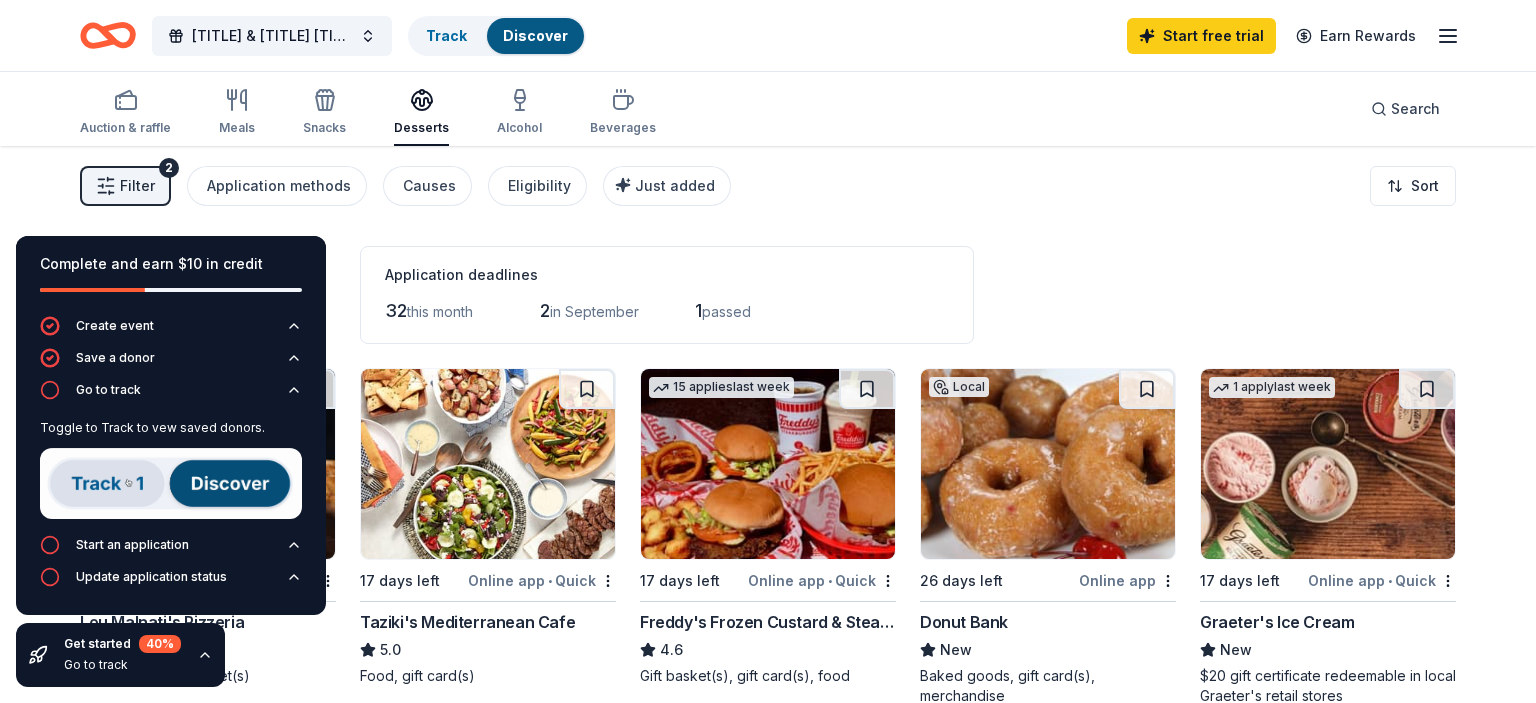 click at bounding box center (171, 483) 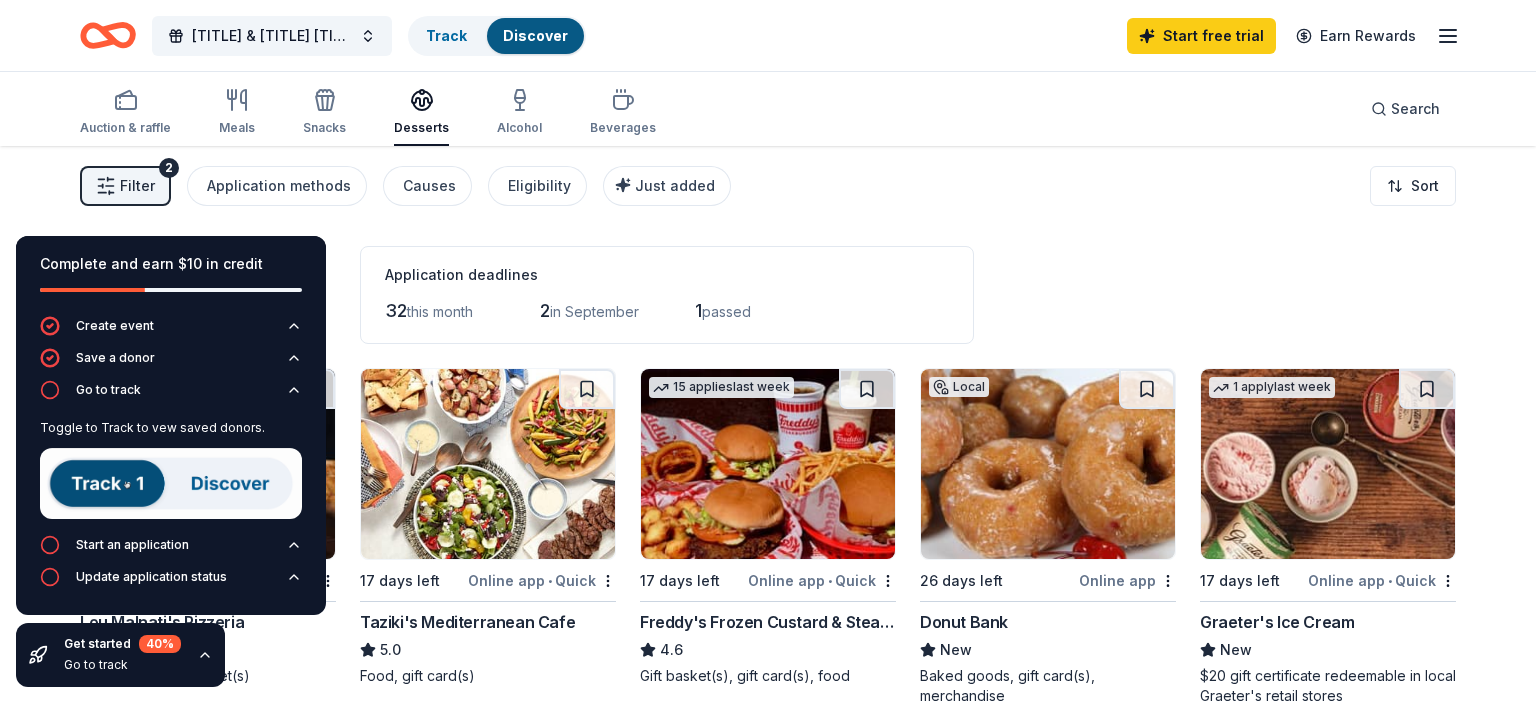 click at bounding box center (171, 483) 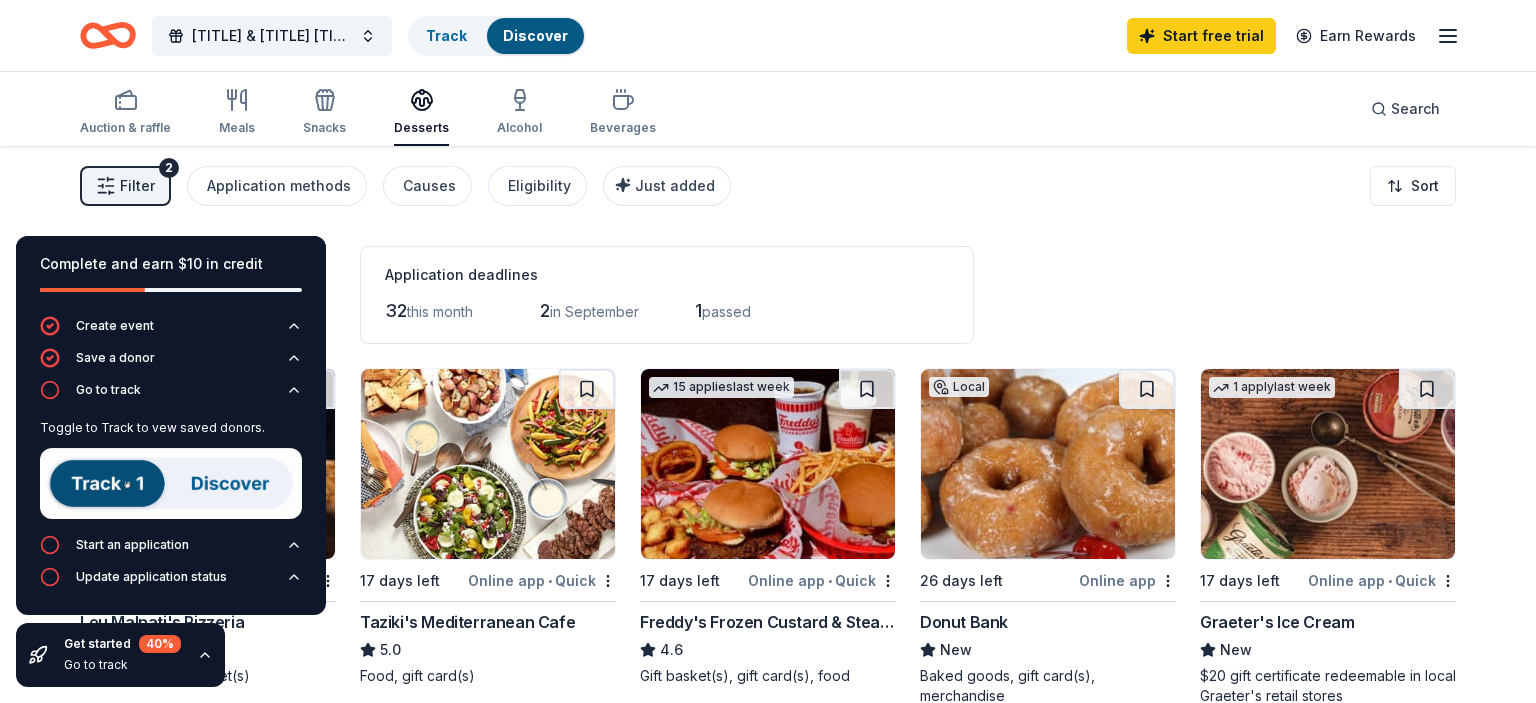 click at bounding box center (171, 483) 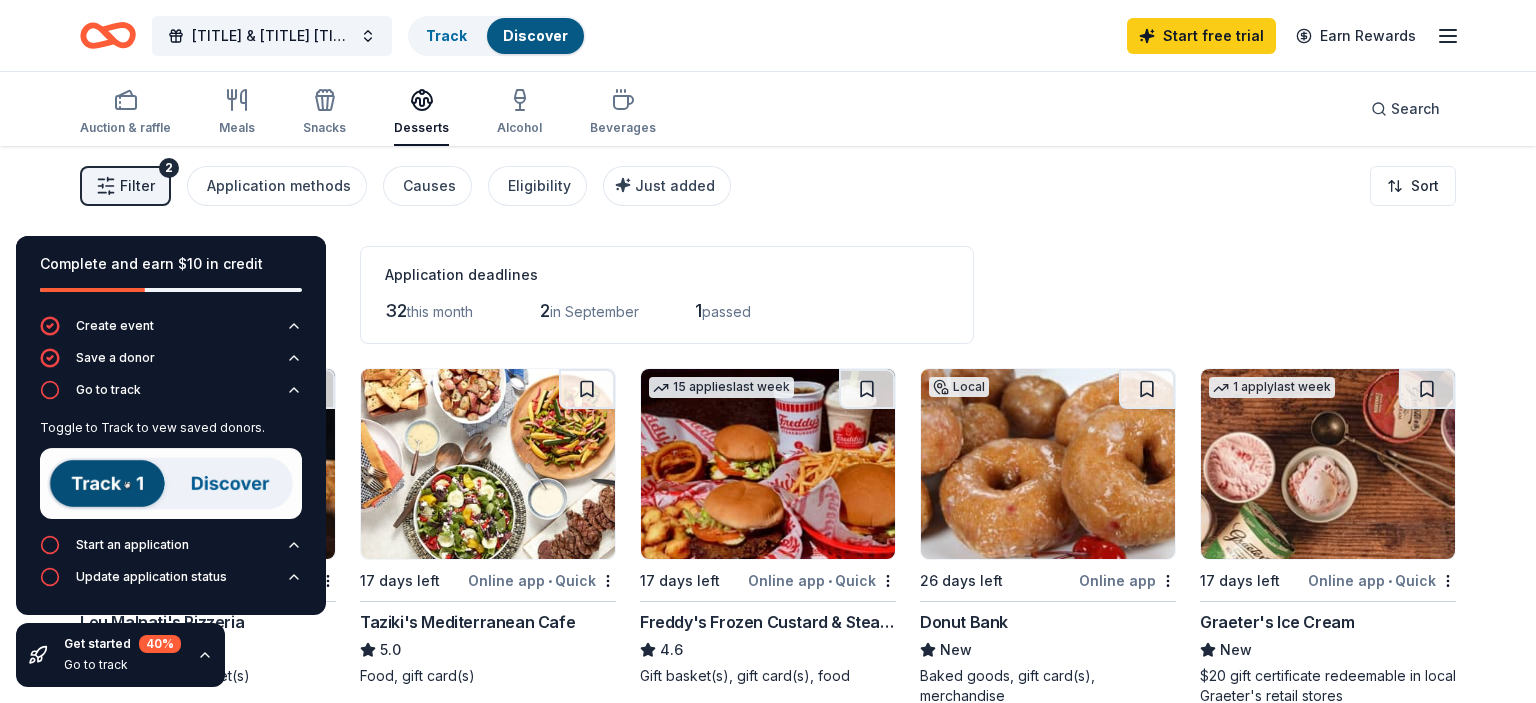 click at bounding box center [171, 483] 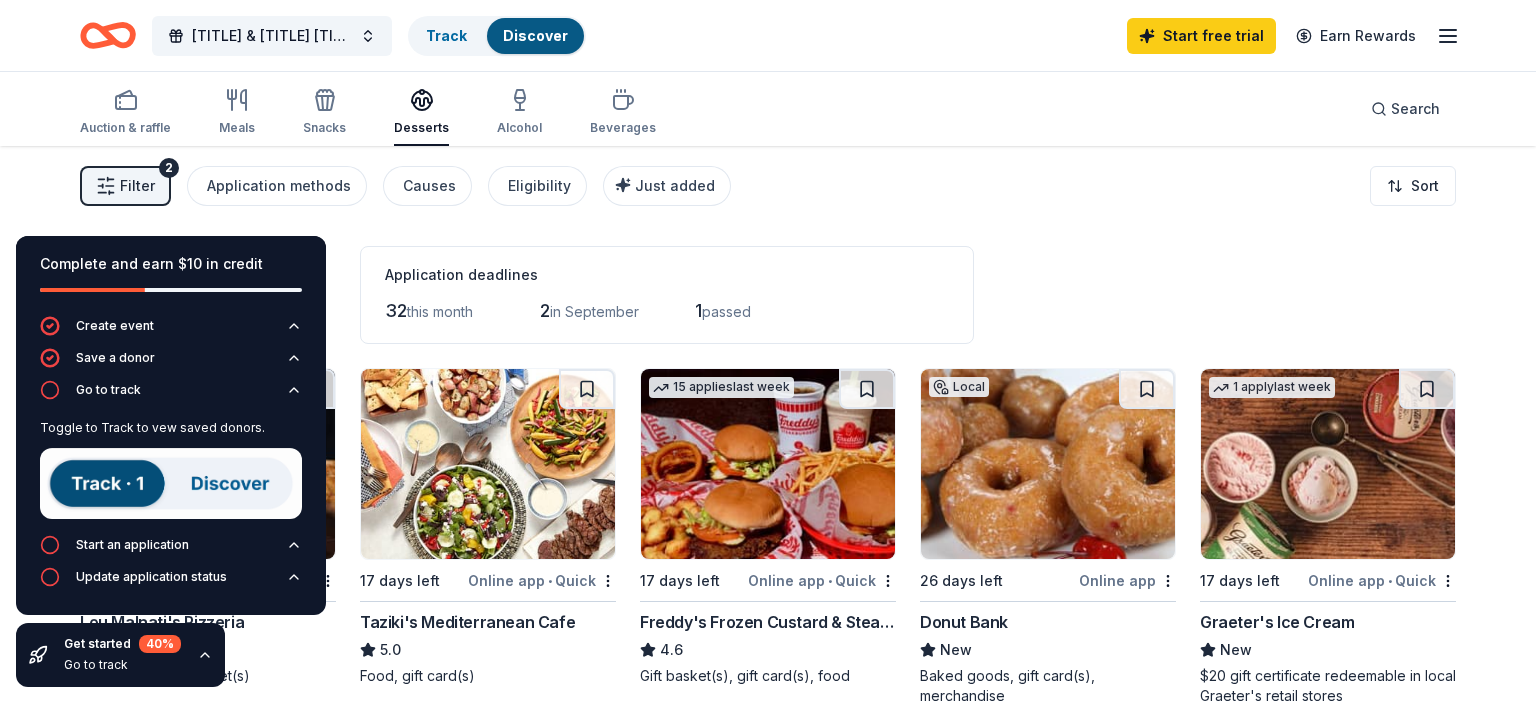 click at bounding box center [171, 483] 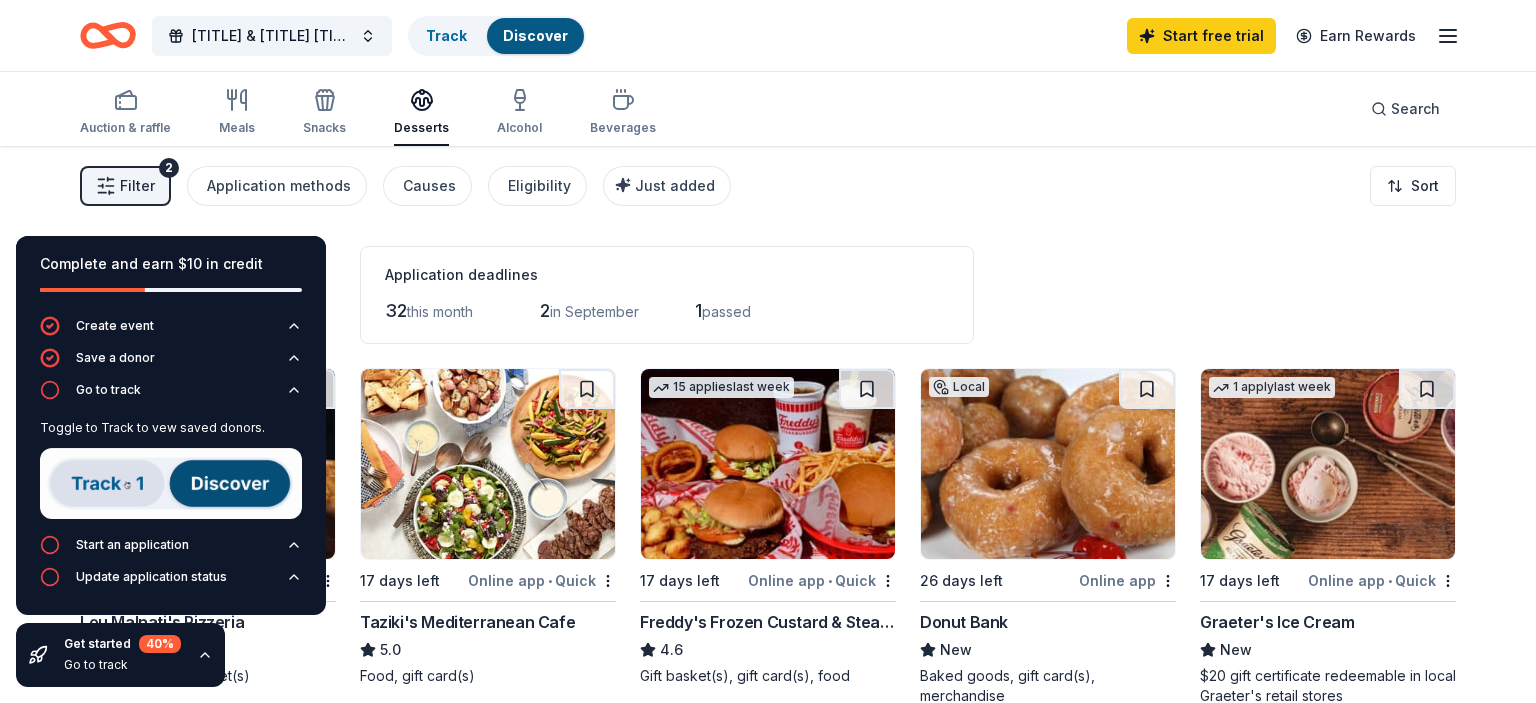 click at bounding box center (171, 483) 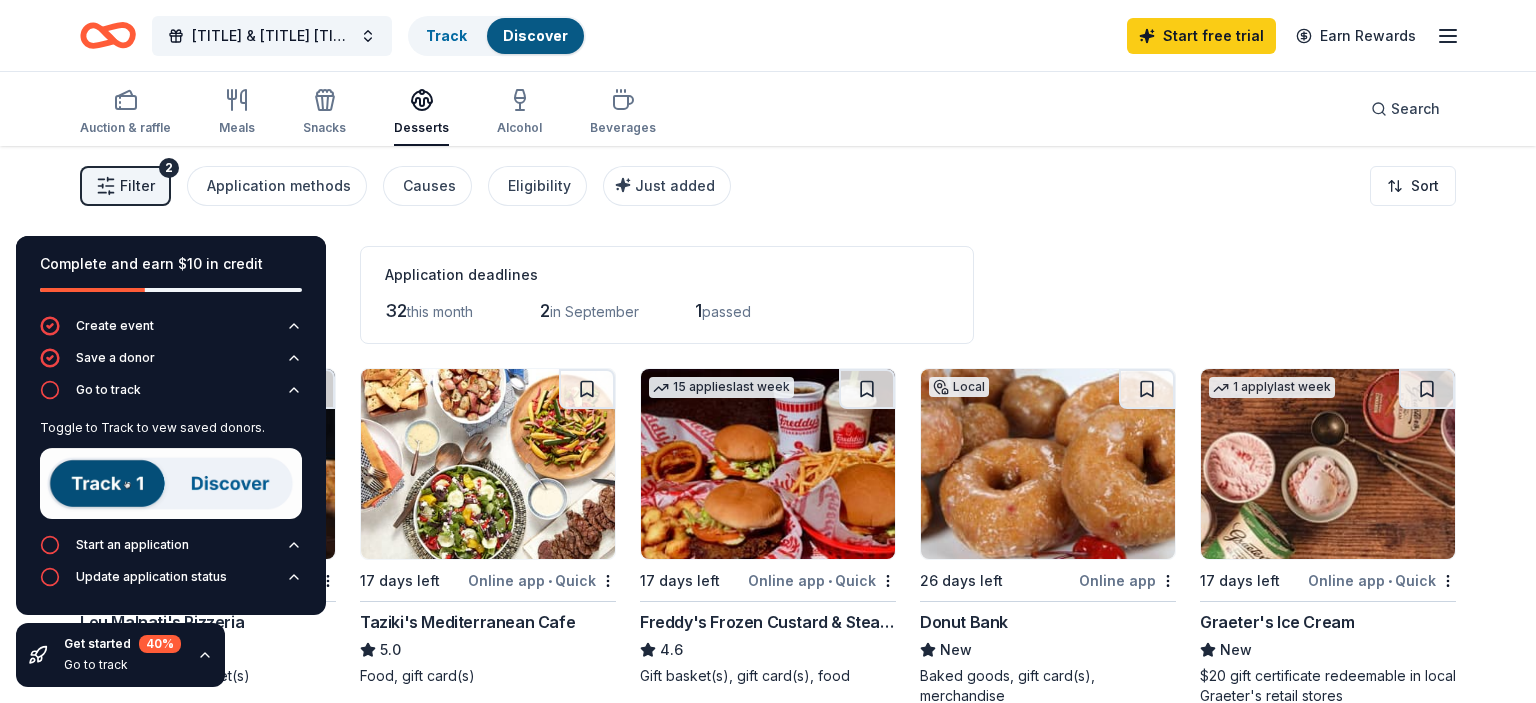 click on "Discover" at bounding box center [535, 35] 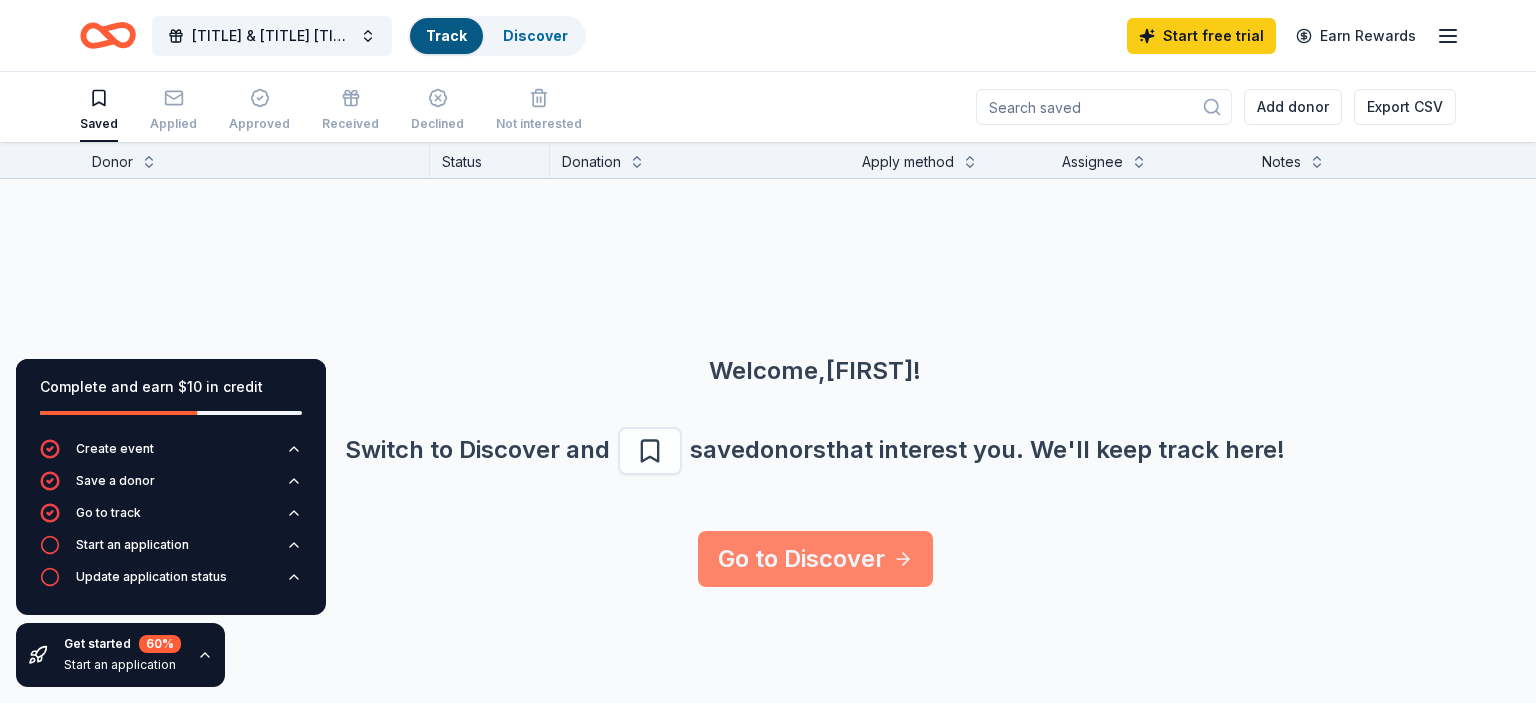 click on "Go to Discover" at bounding box center (815, 559) 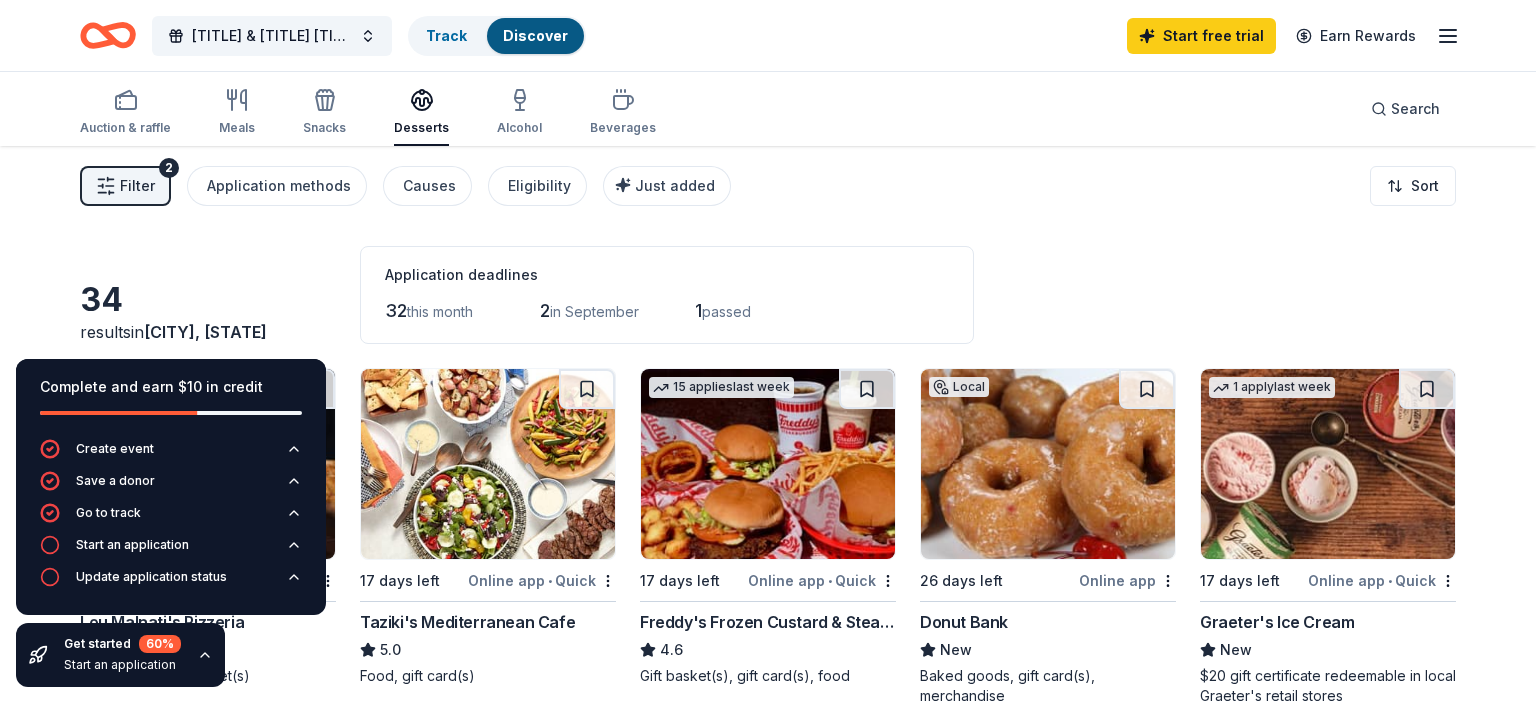 click on "Complete and earn $10 in credit Create event Save a donor Go to track Start an application Update application status Get started 60 % Start an application" at bounding box center [171, 523] 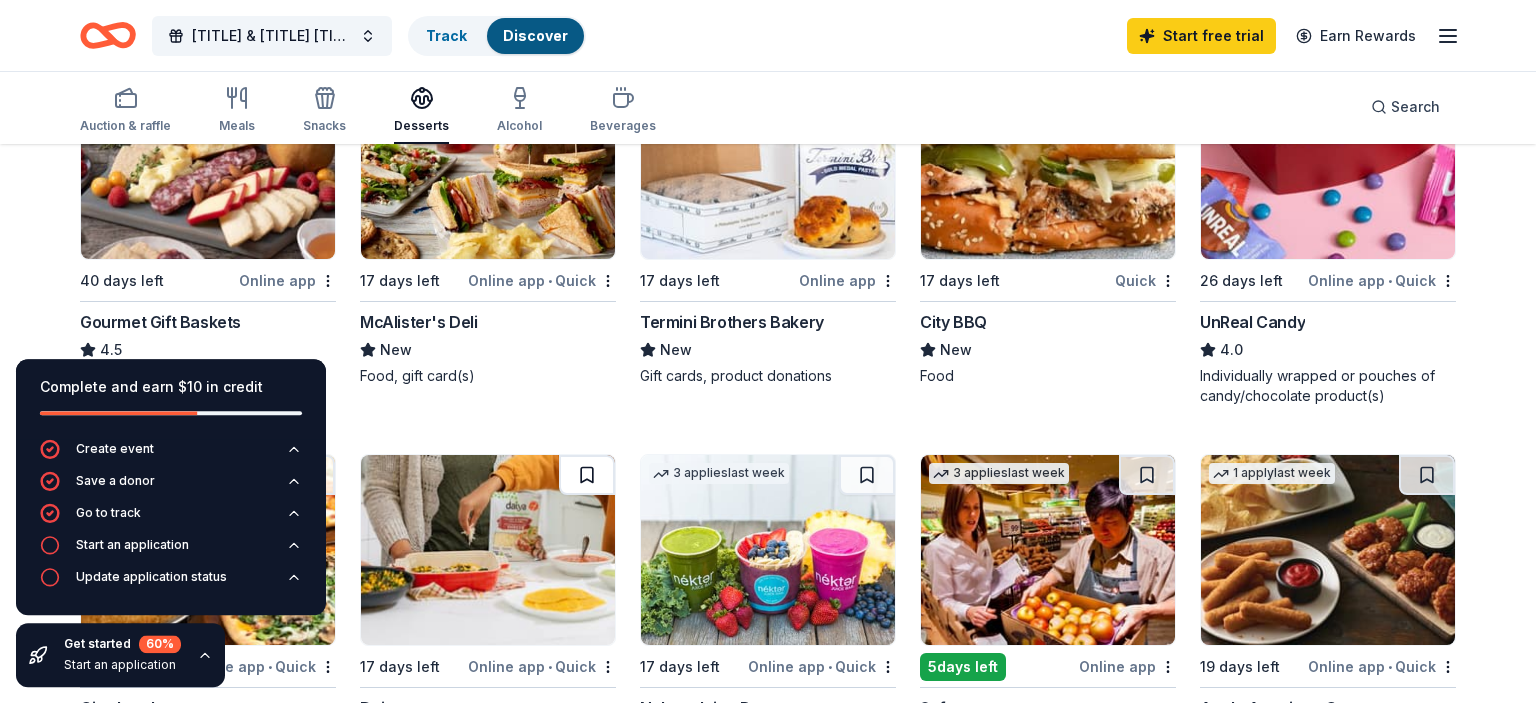 scroll, scrollTop: 739, scrollLeft: 0, axis: vertical 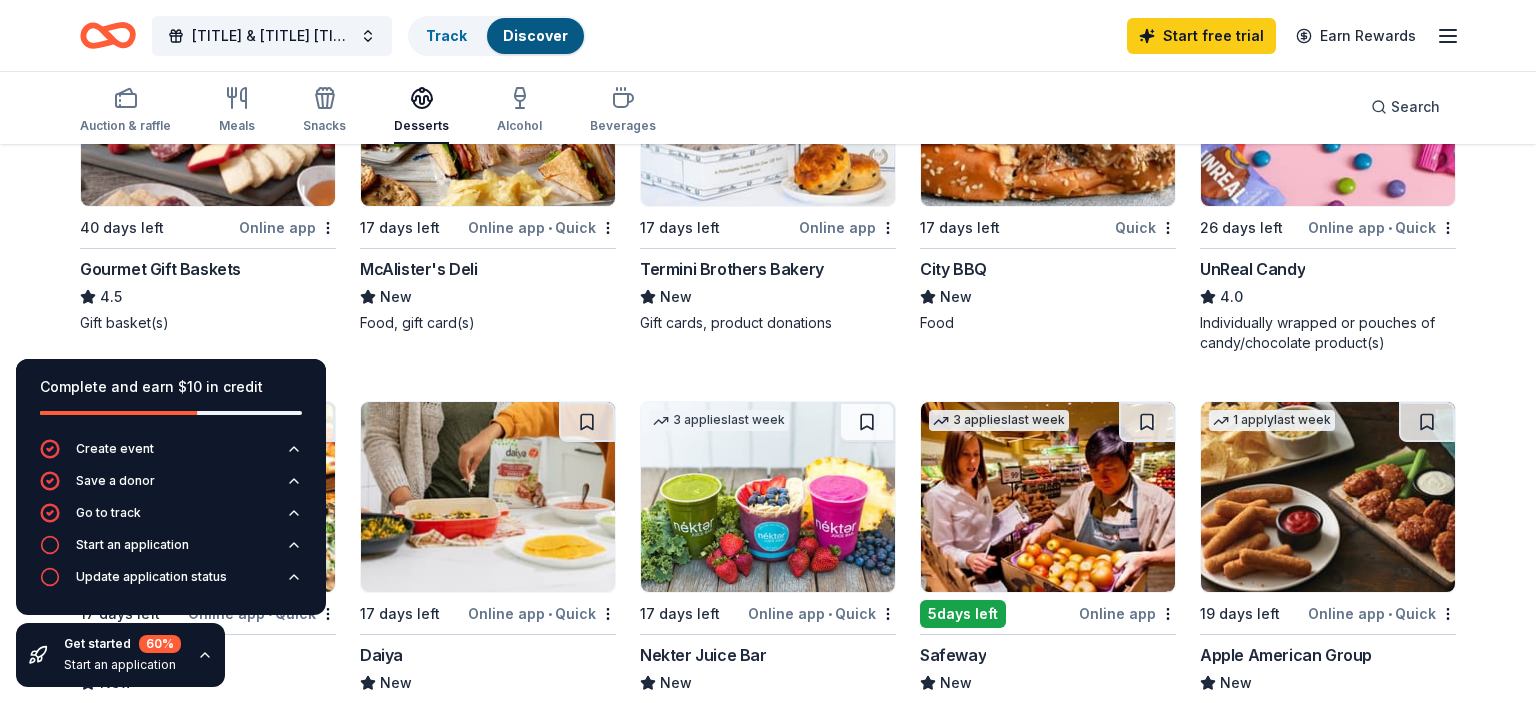 click on "New" at bounding box center [488, 297] 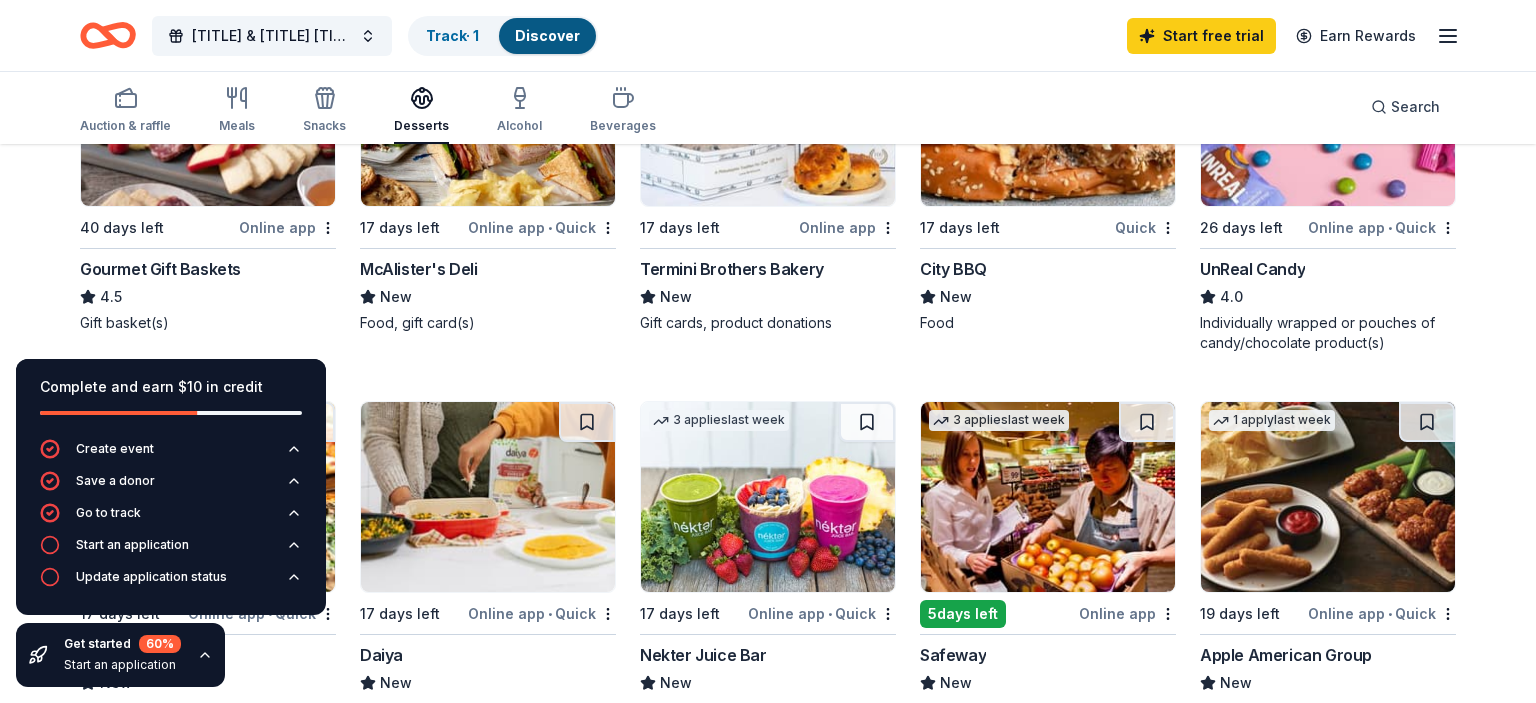 click 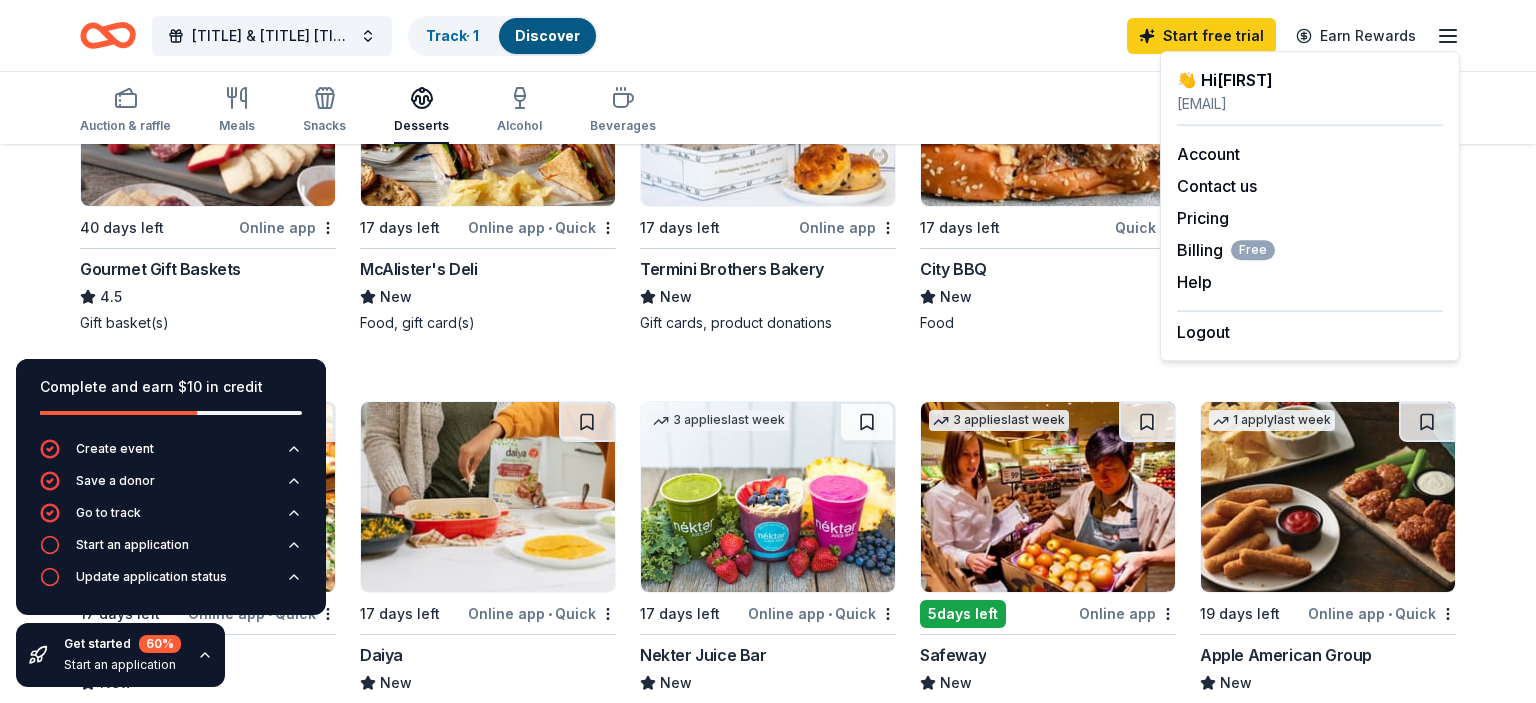 click 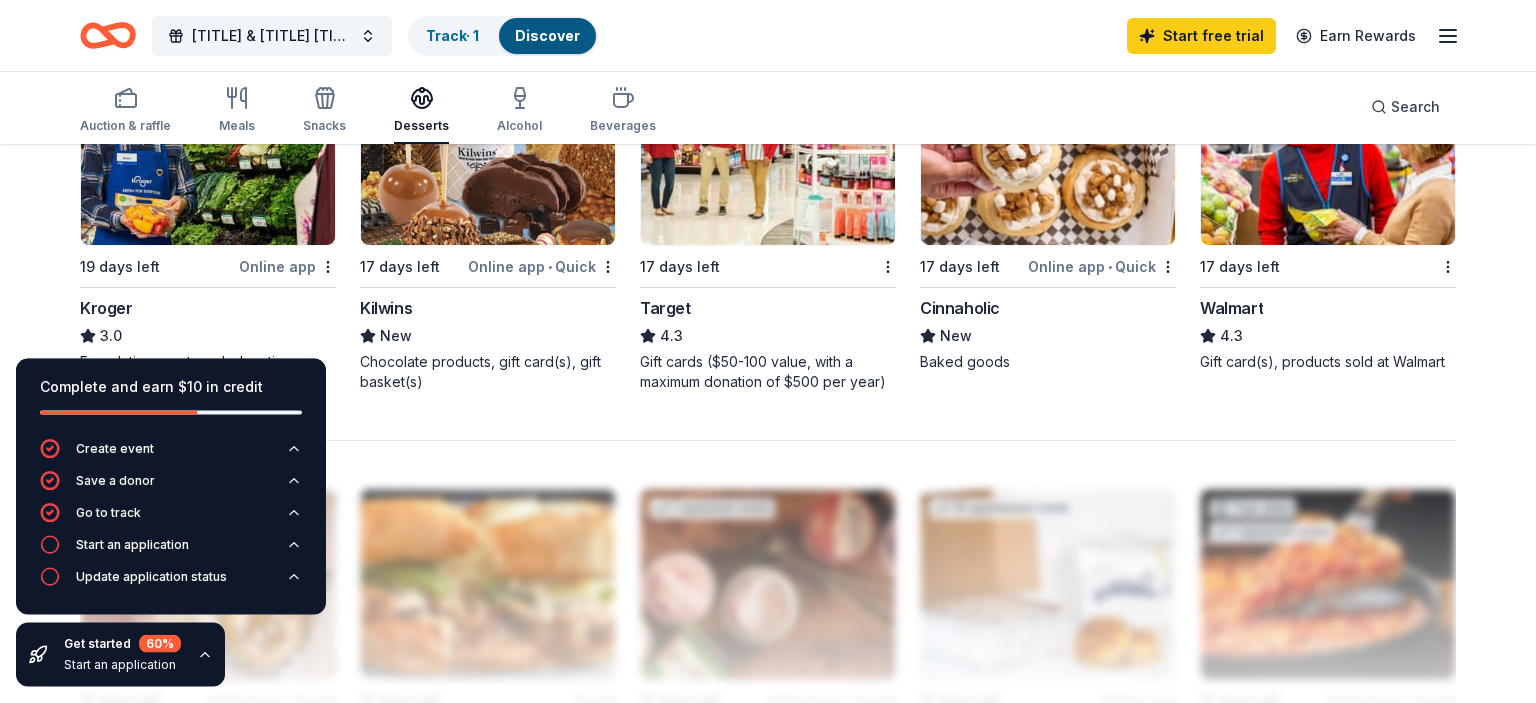 scroll, scrollTop: 1478, scrollLeft: 0, axis: vertical 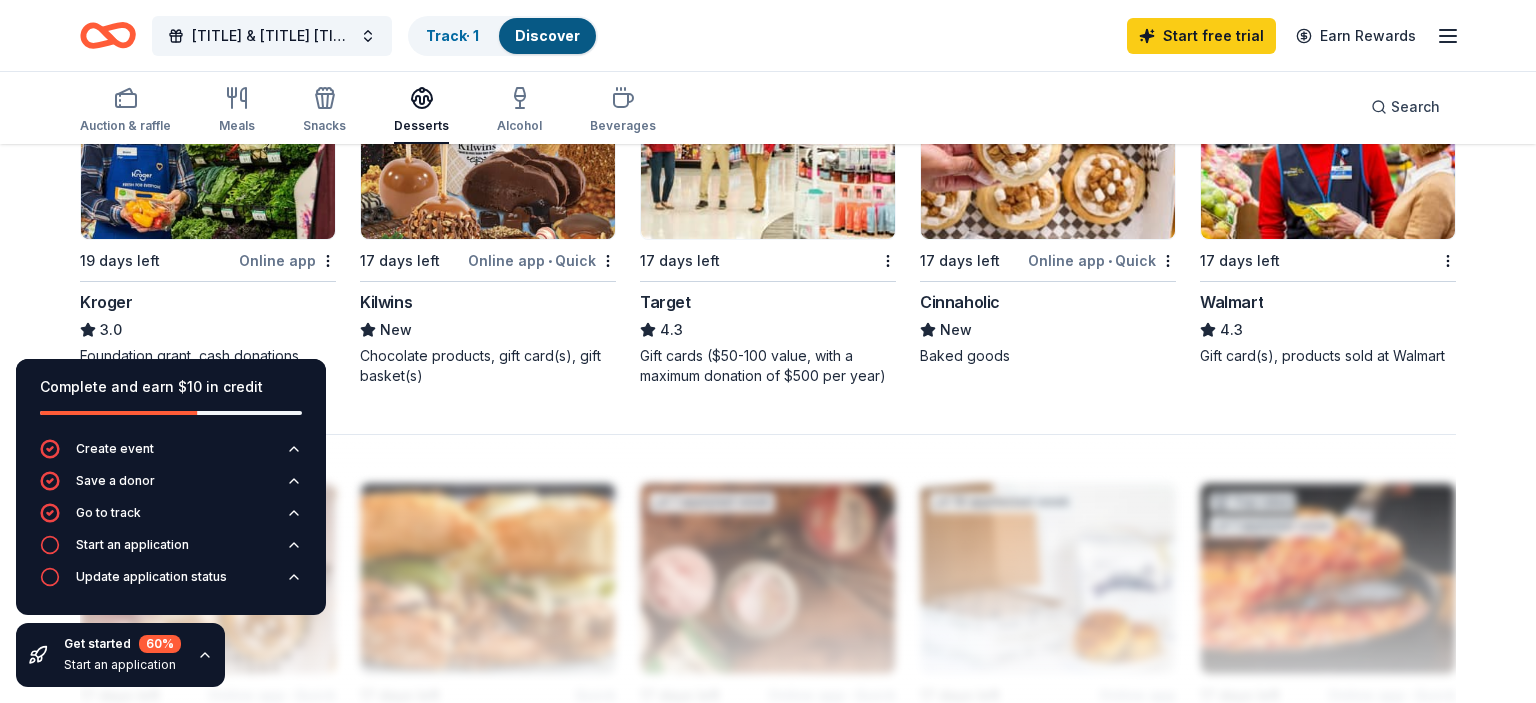 click on "Kroger" at bounding box center [208, 302] 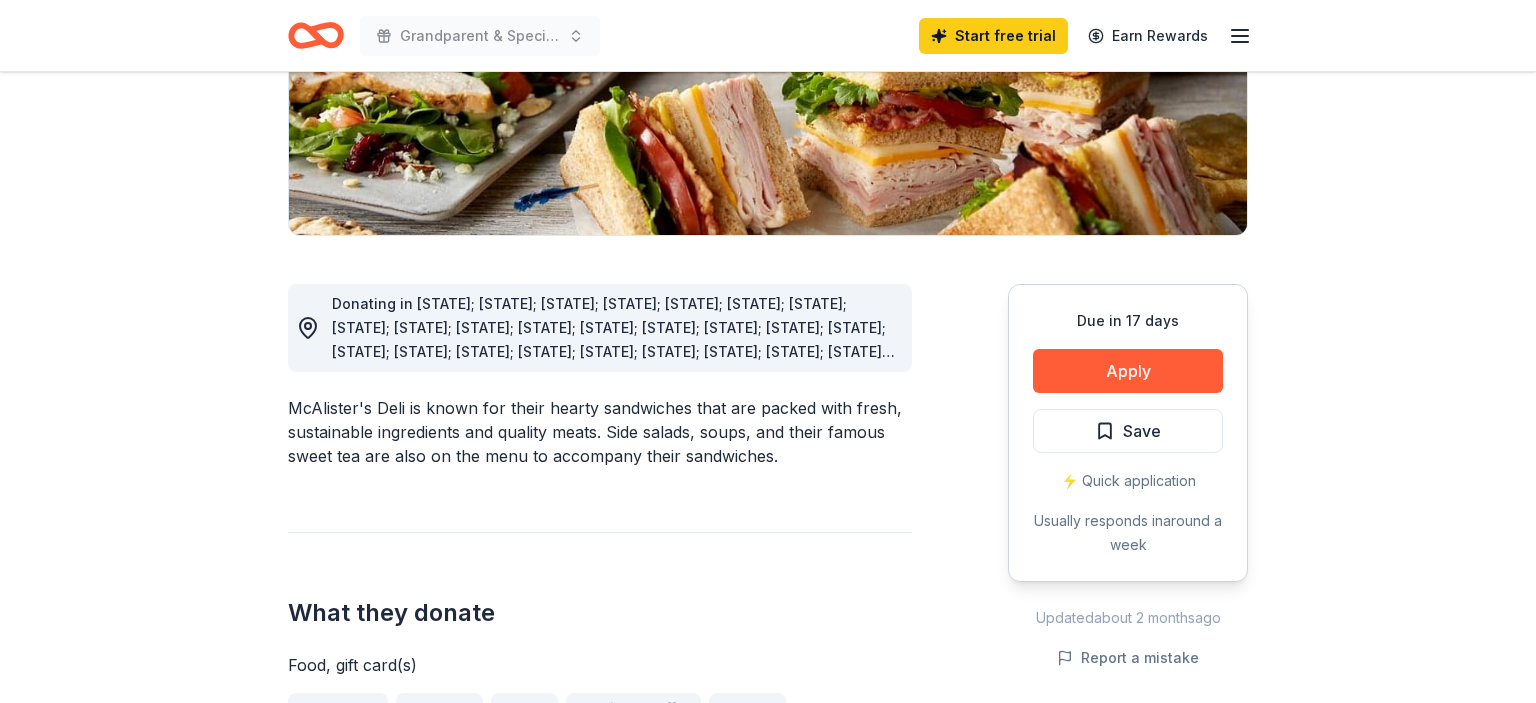 scroll, scrollTop: 422, scrollLeft: 0, axis: vertical 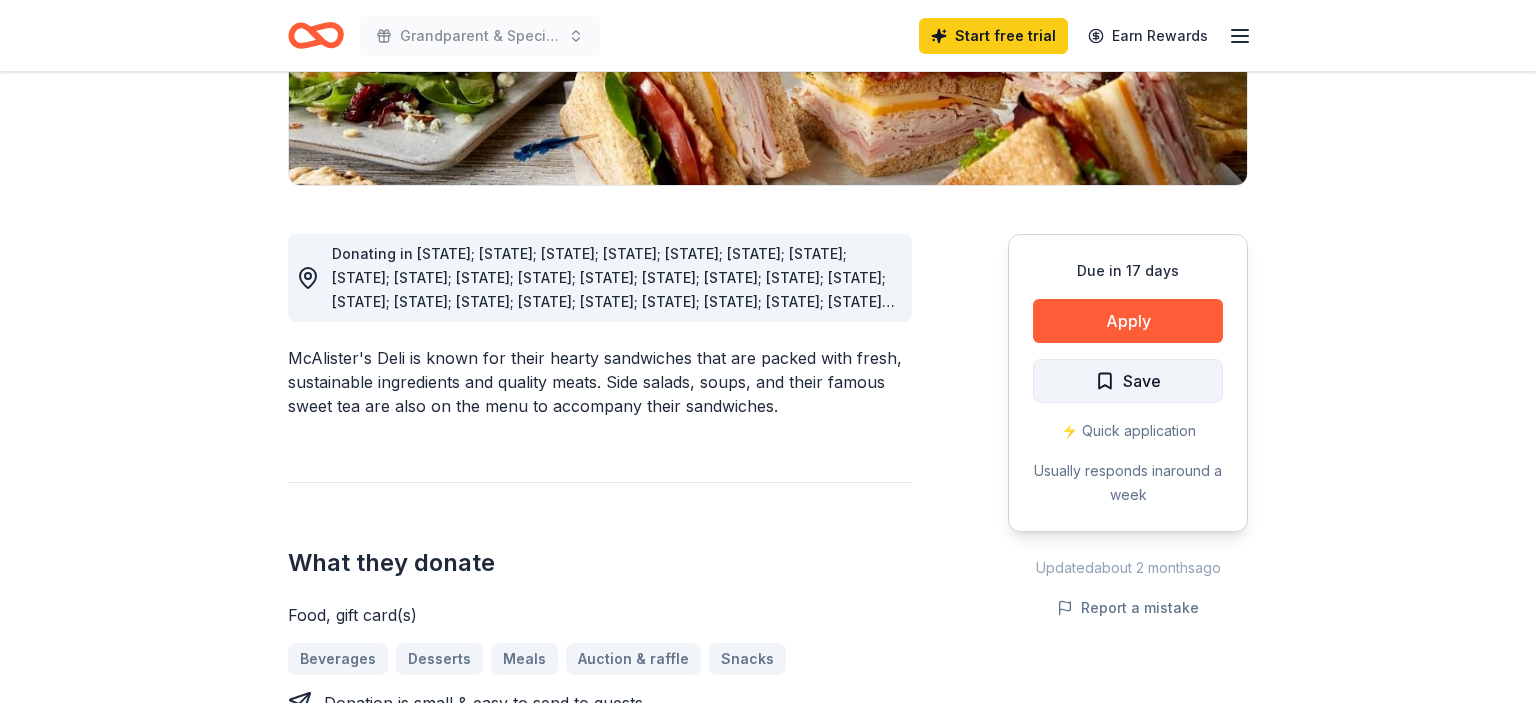 click on "Save" at bounding box center [1128, 381] 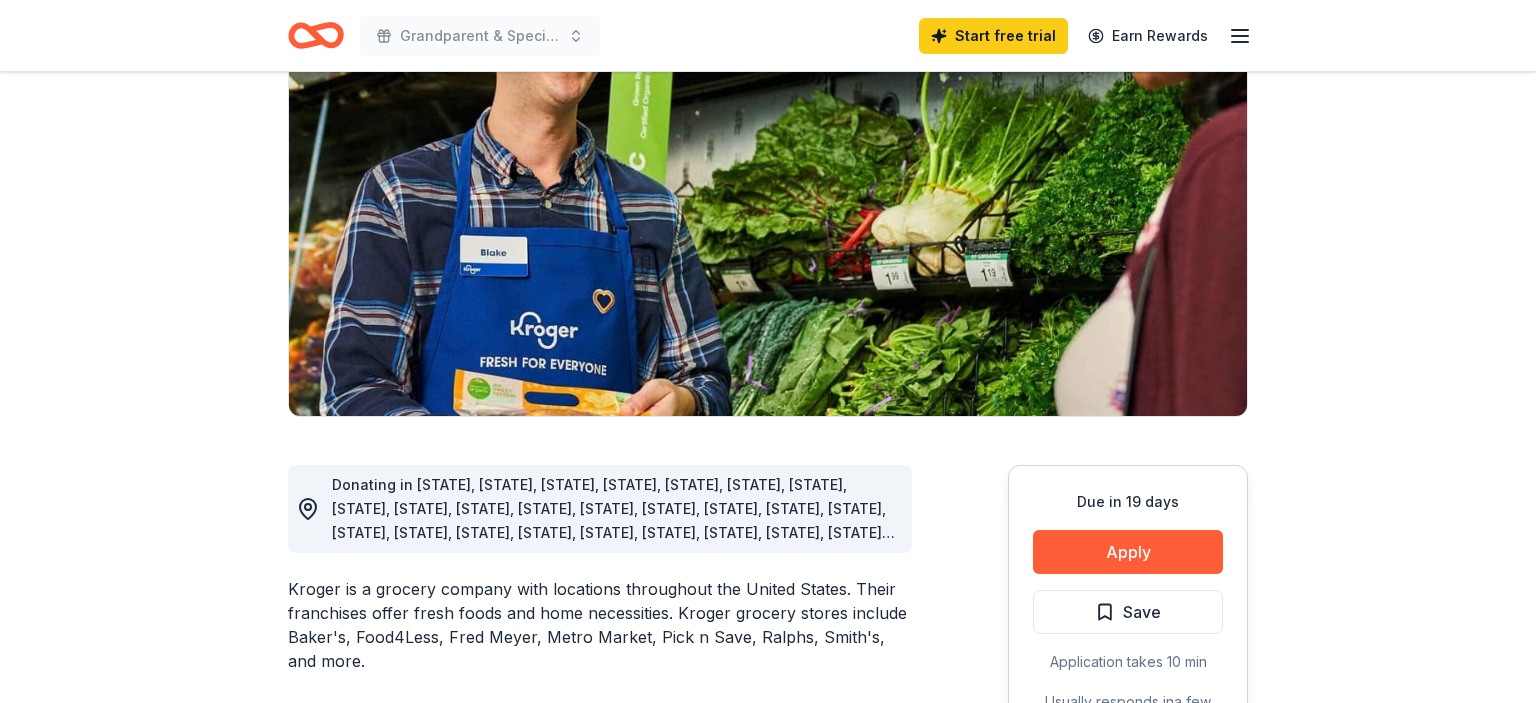 scroll, scrollTop: 316, scrollLeft: 0, axis: vertical 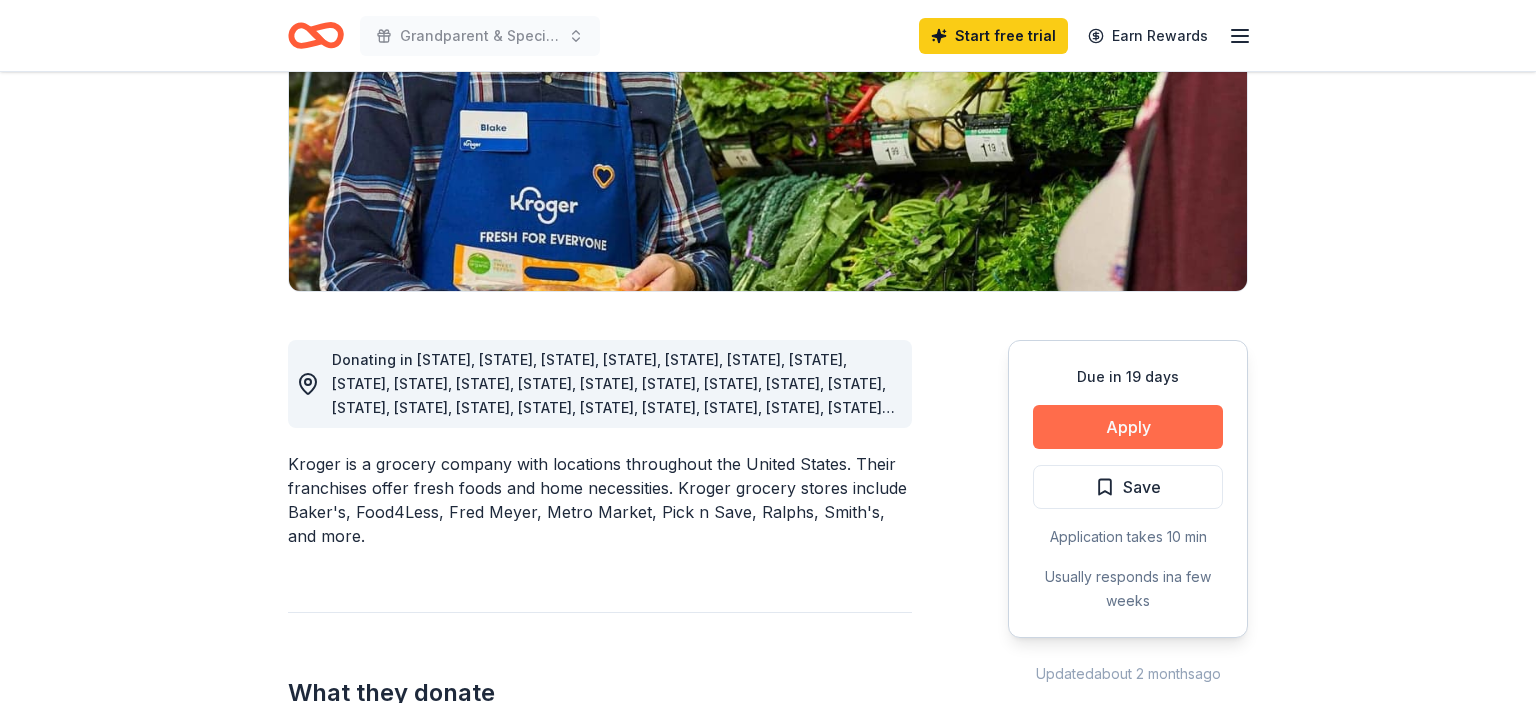 click on "Apply" at bounding box center [1128, 427] 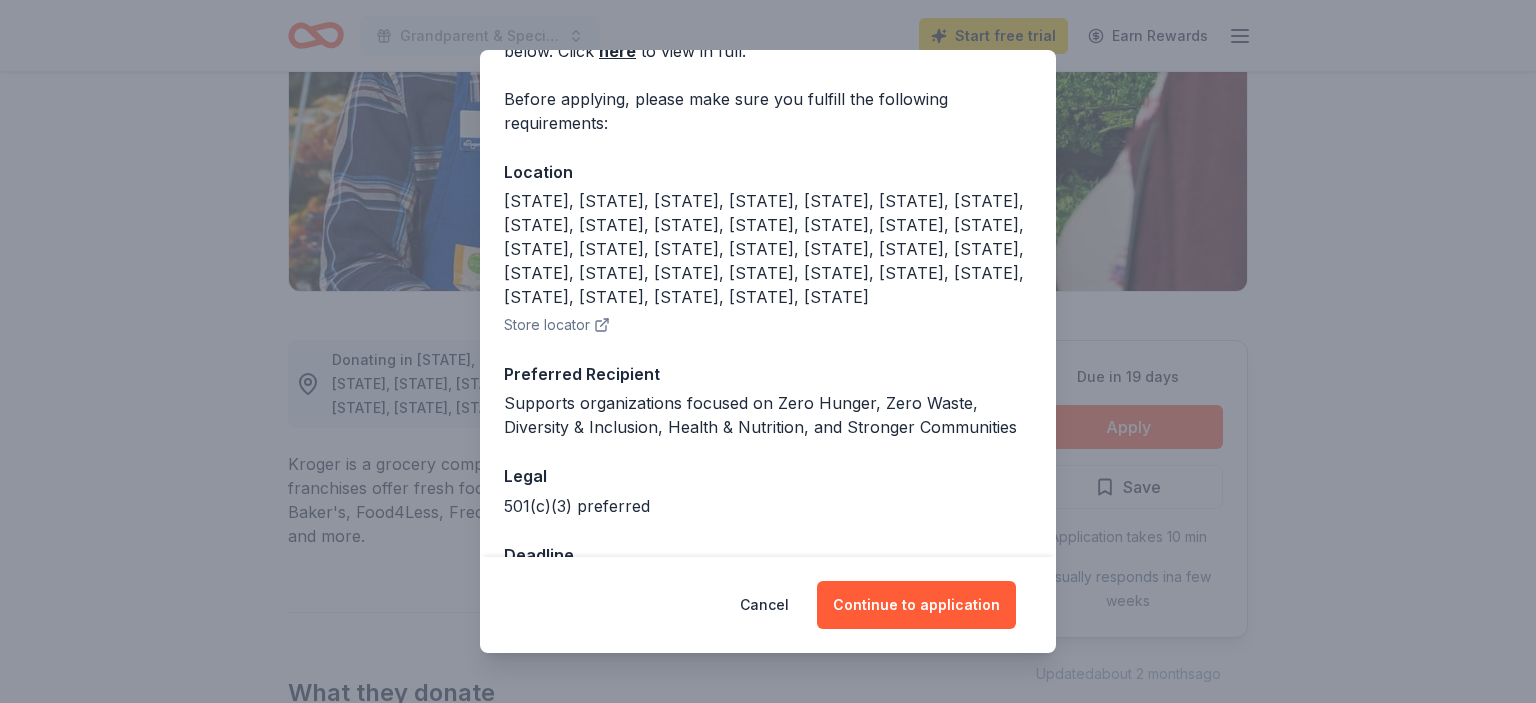 scroll, scrollTop: 150, scrollLeft: 0, axis: vertical 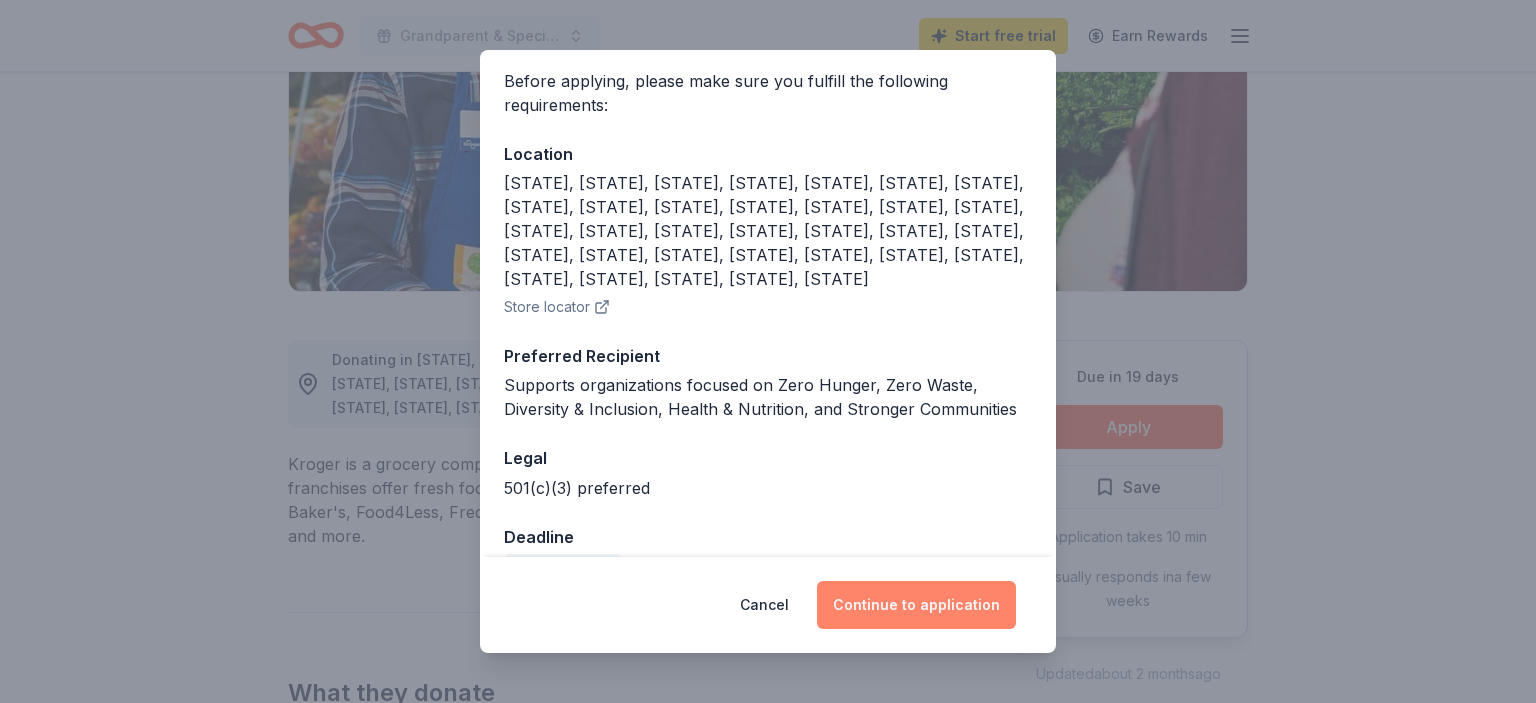 click on "Continue to application" at bounding box center [916, 605] 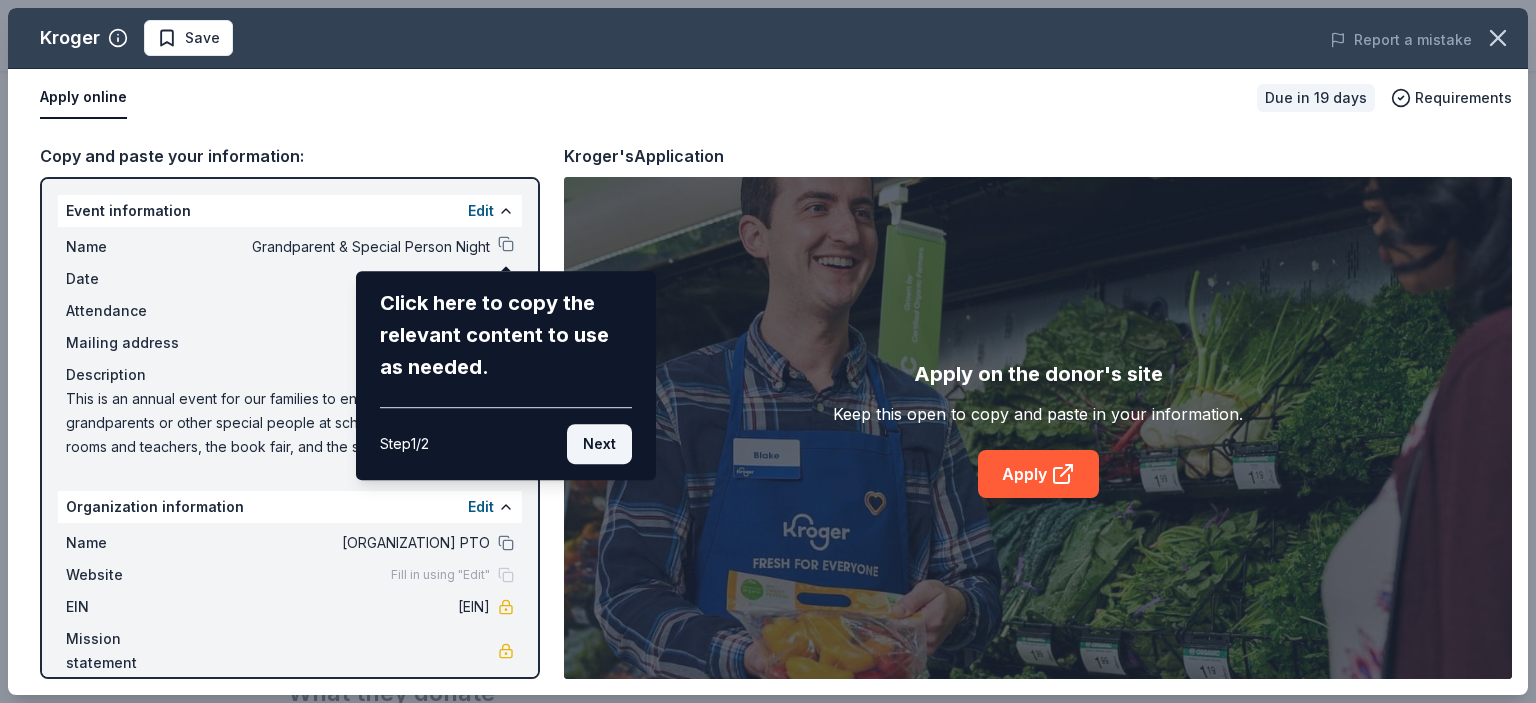 click on "Next" at bounding box center (599, 444) 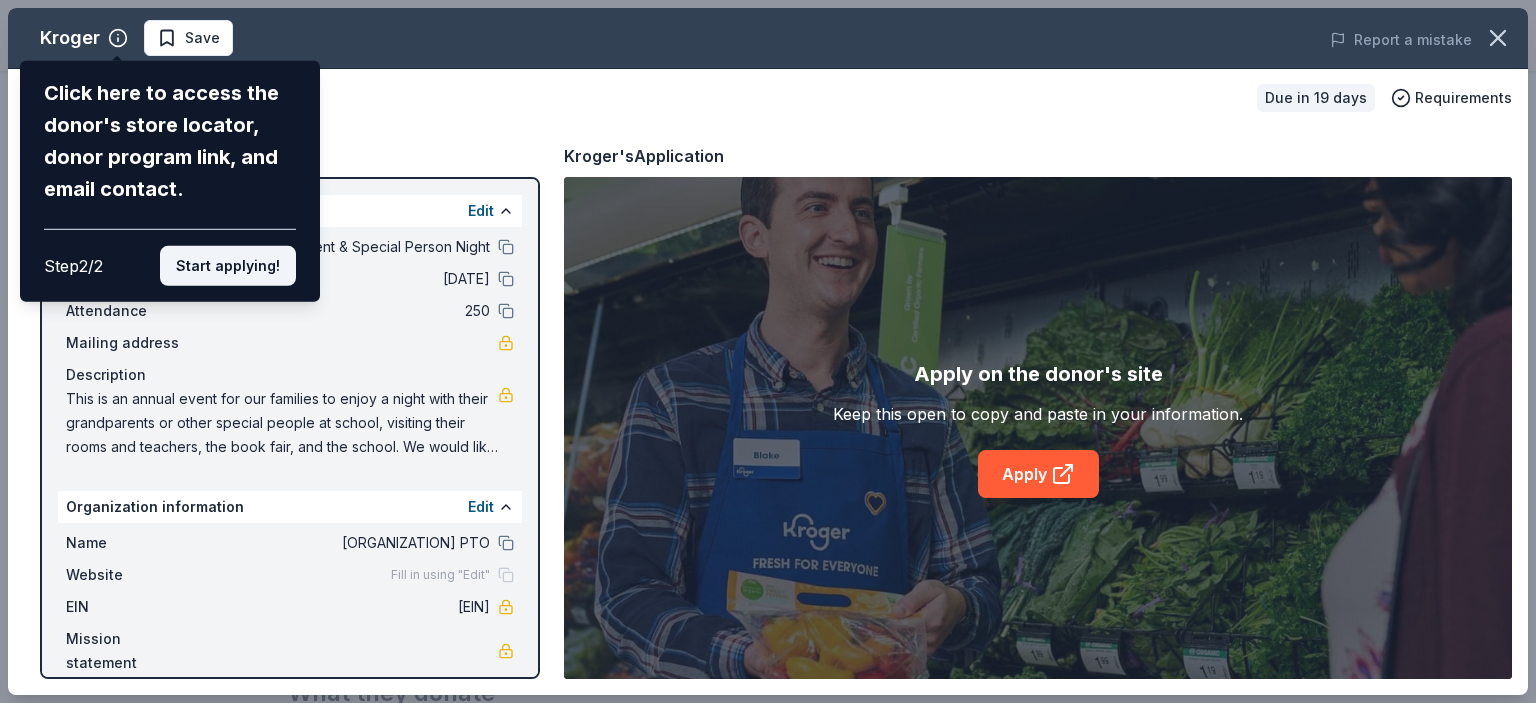 click on "Start applying!" at bounding box center (228, 266) 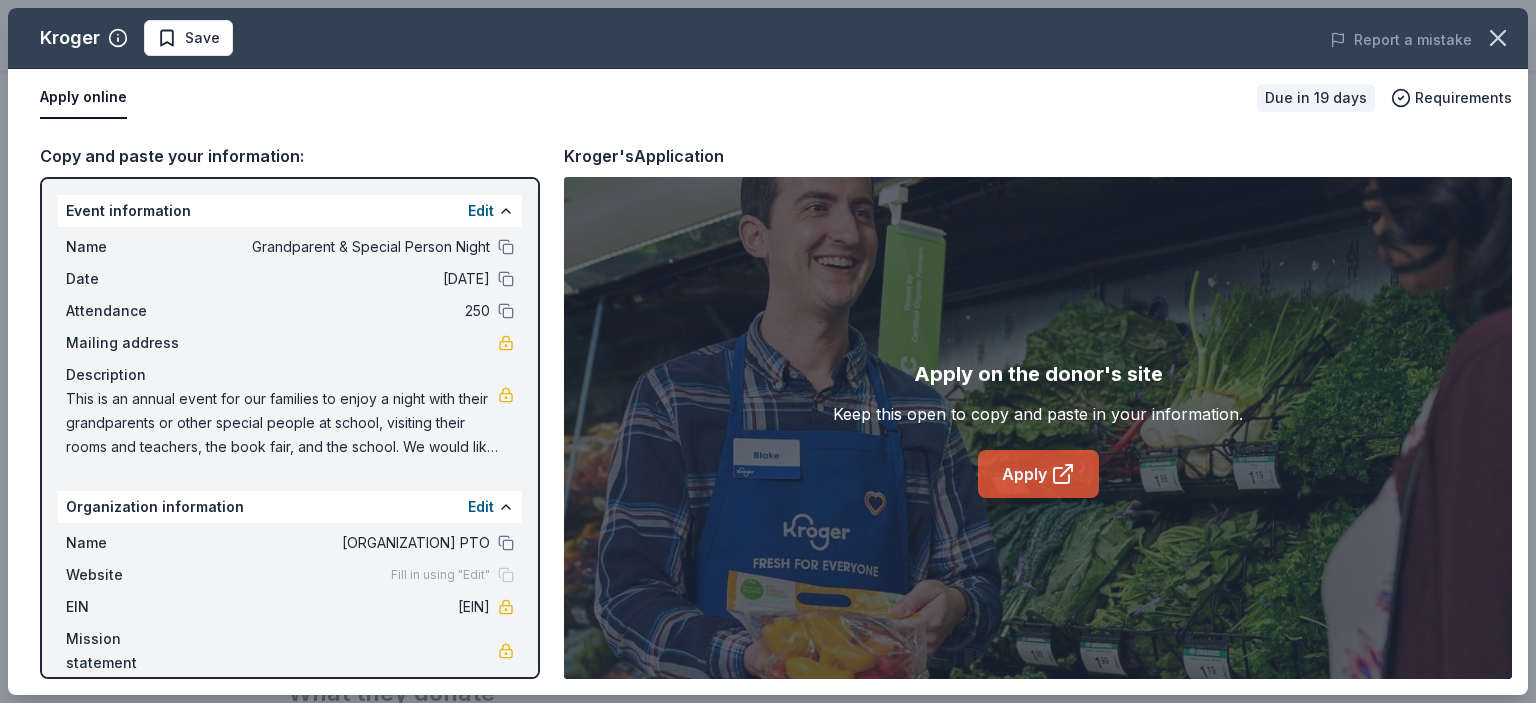 click on "Apply" at bounding box center [1038, 474] 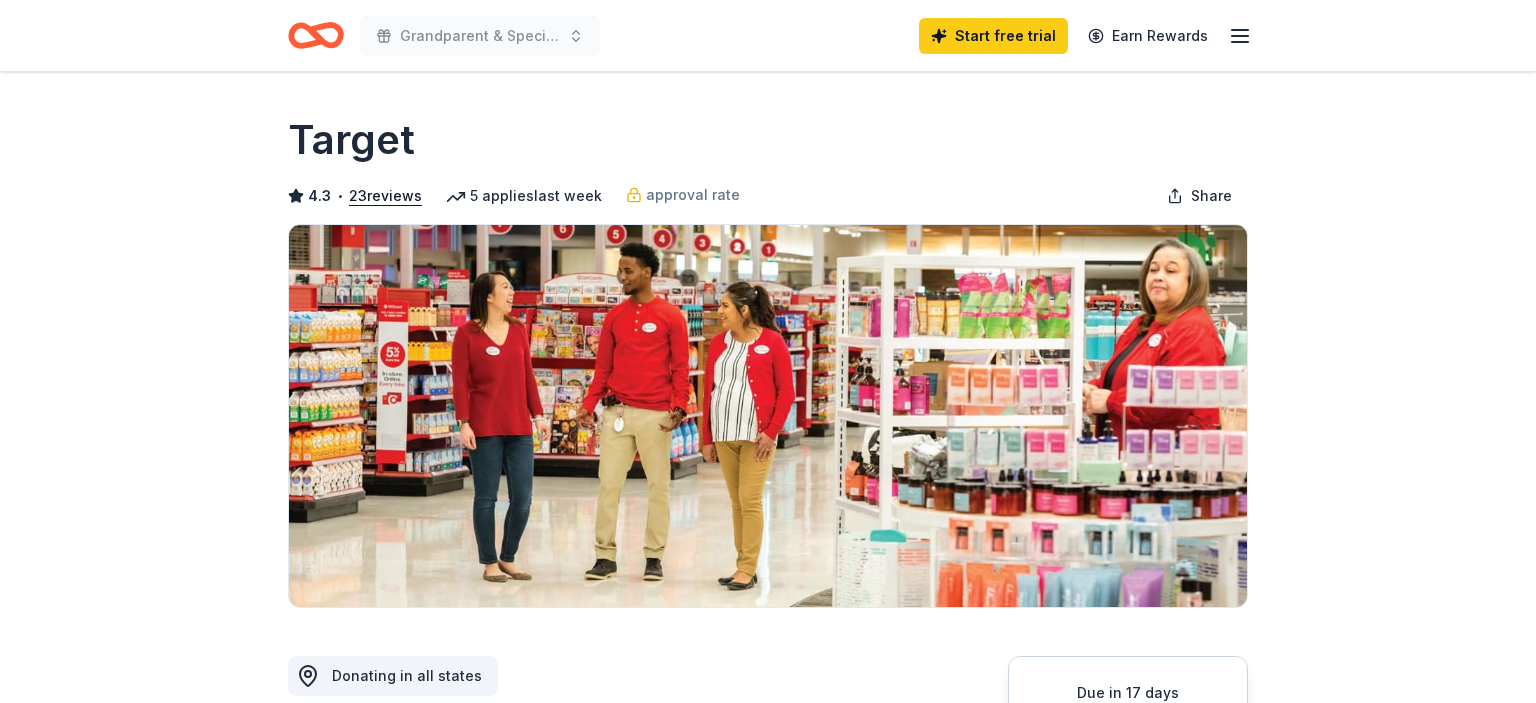 scroll, scrollTop: 528, scrollLeft: 0, axis: vertical 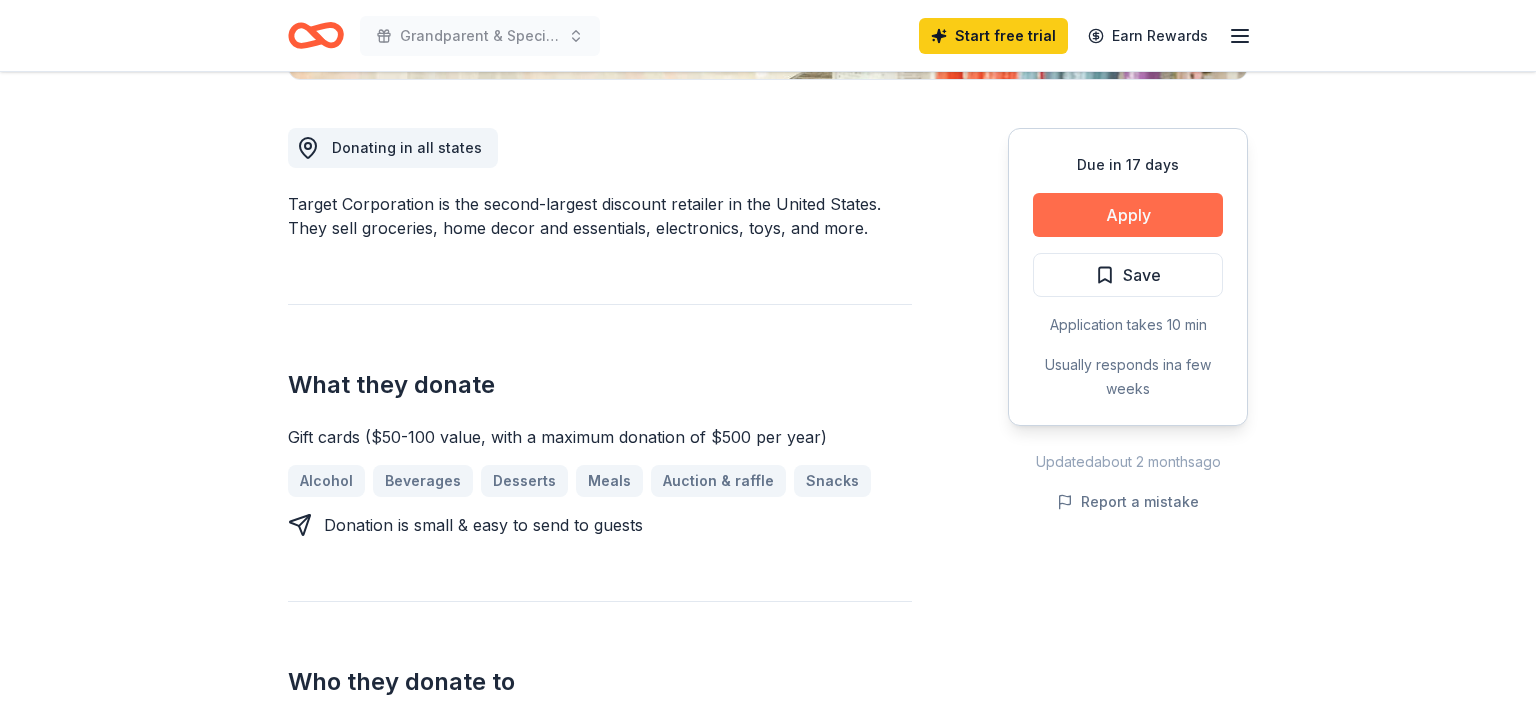 click on "Apply" at bounding box center [1128, 215] 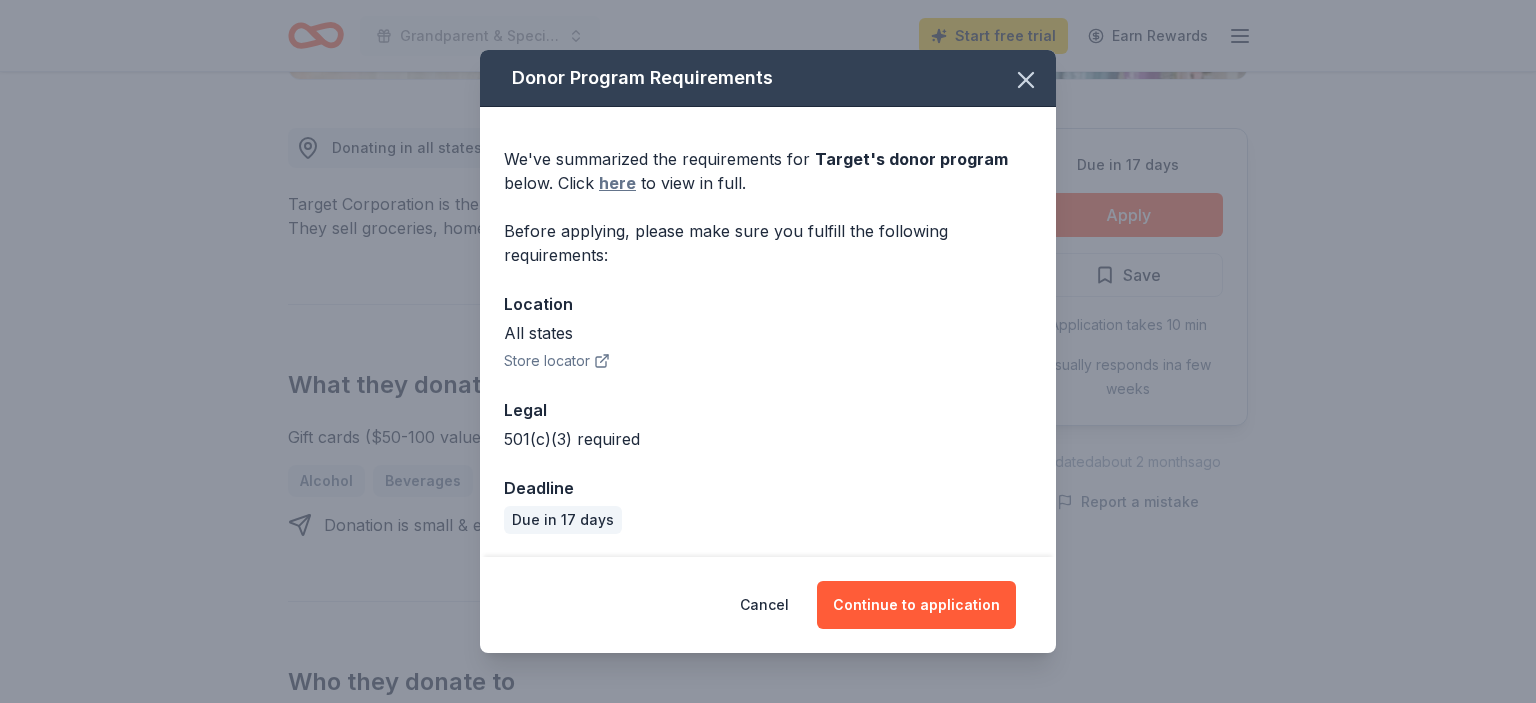 click on "here" at bounding box center (617, 183) 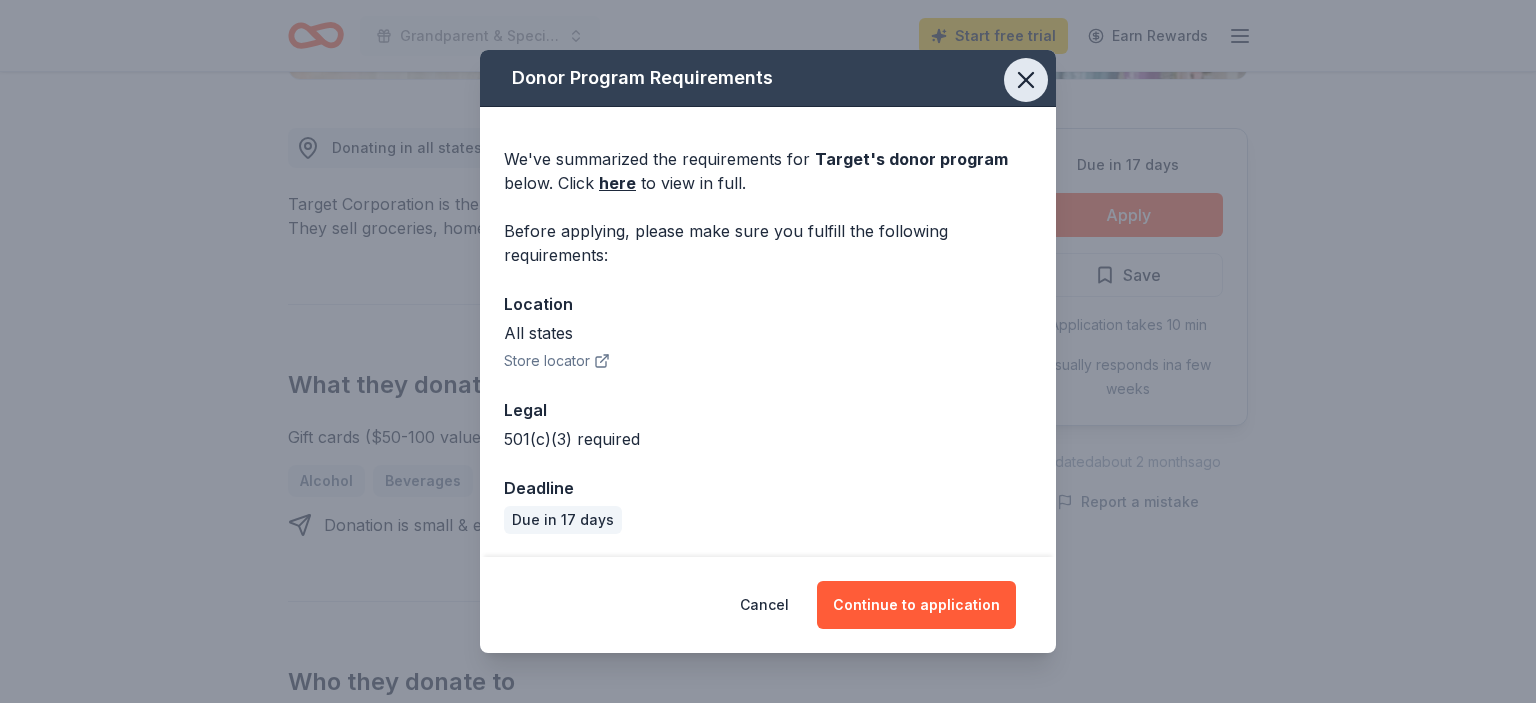 click 